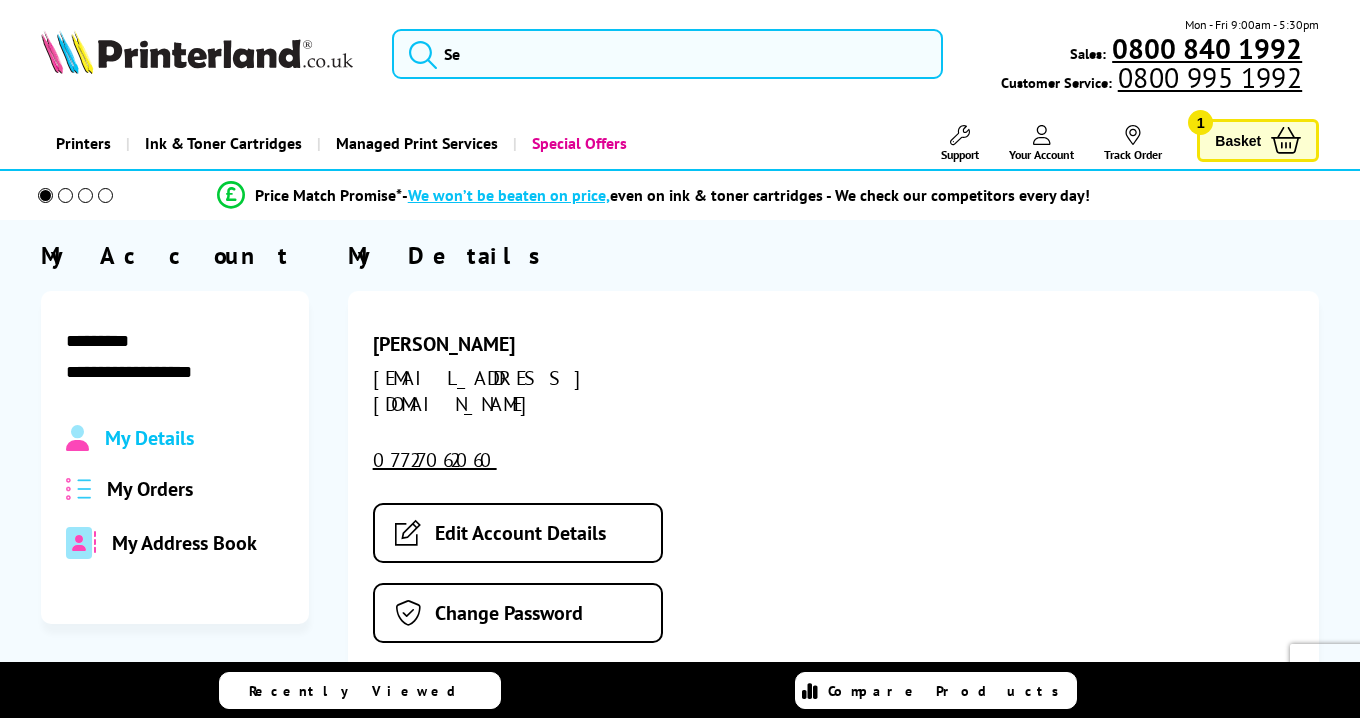 scroll, scrollTop: 0, scrollLeft: 0, axis: both 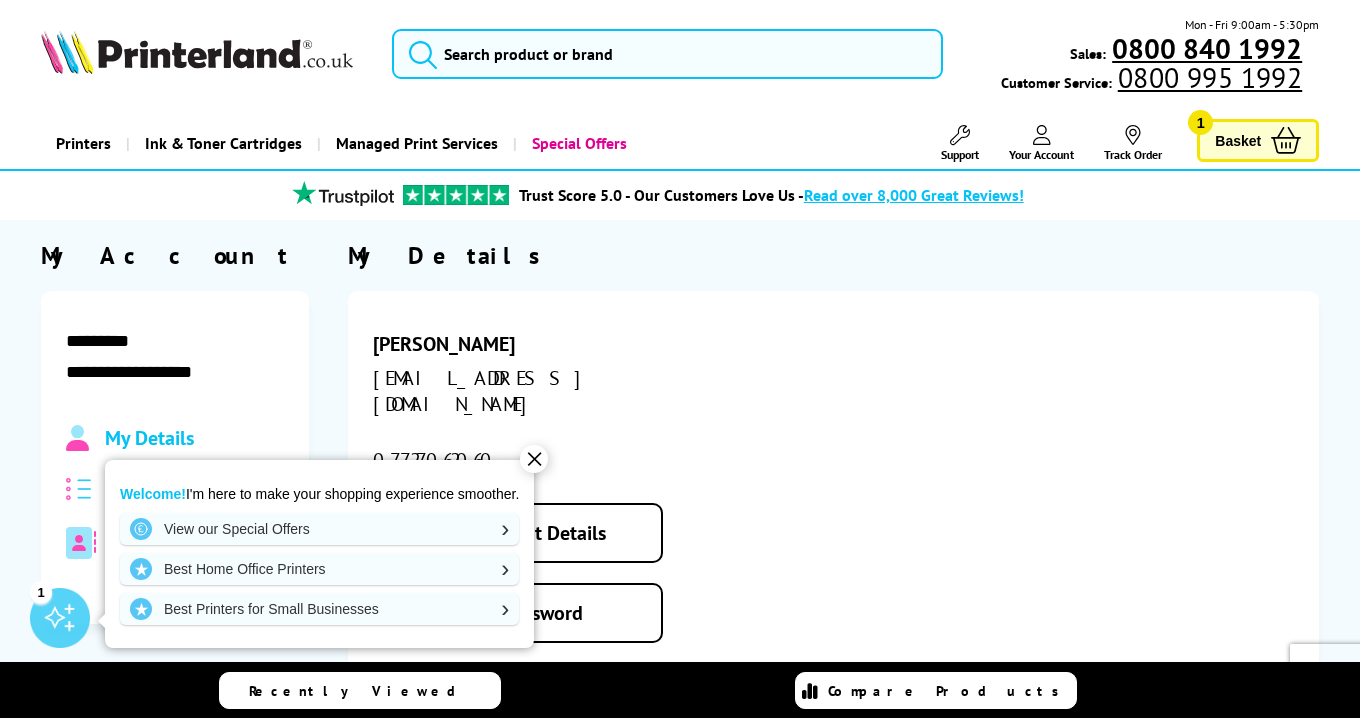 click on "✕" at bounding box center (534, 459) 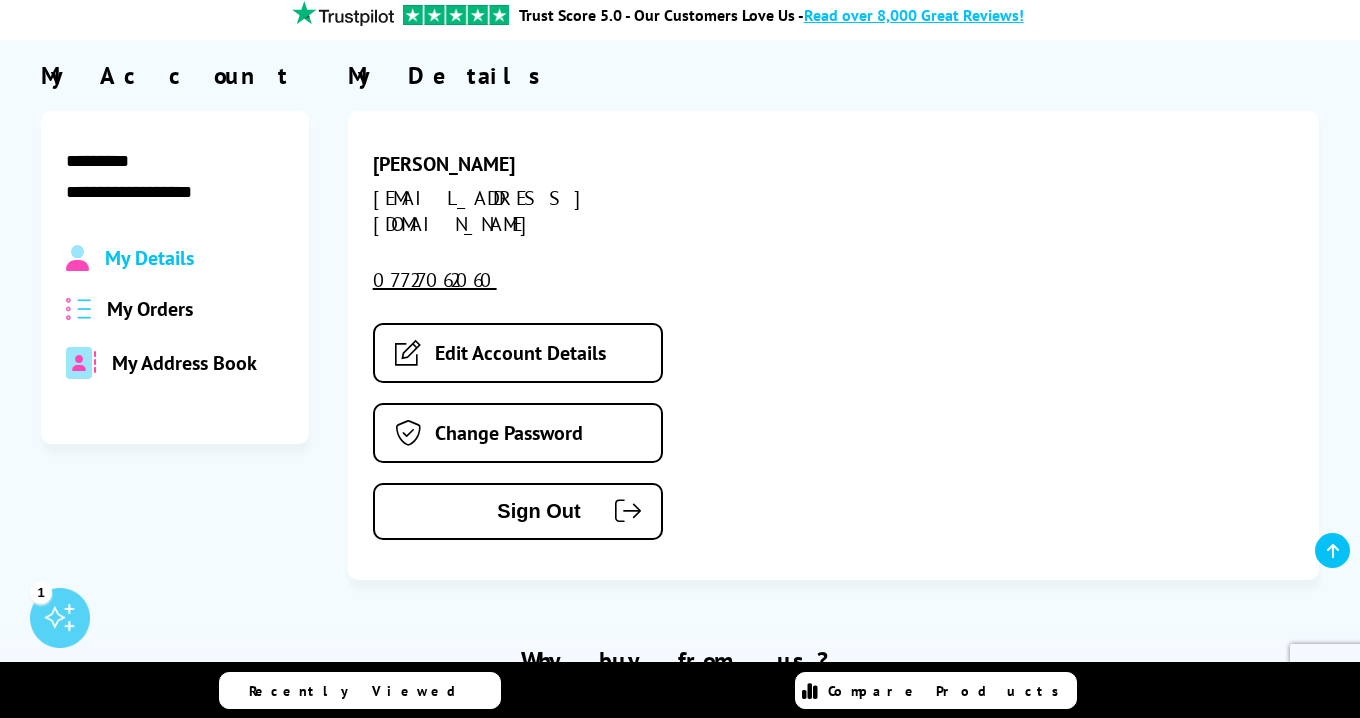scroll, scrollTop: 200, scrollLeft: 0, axis: vertical 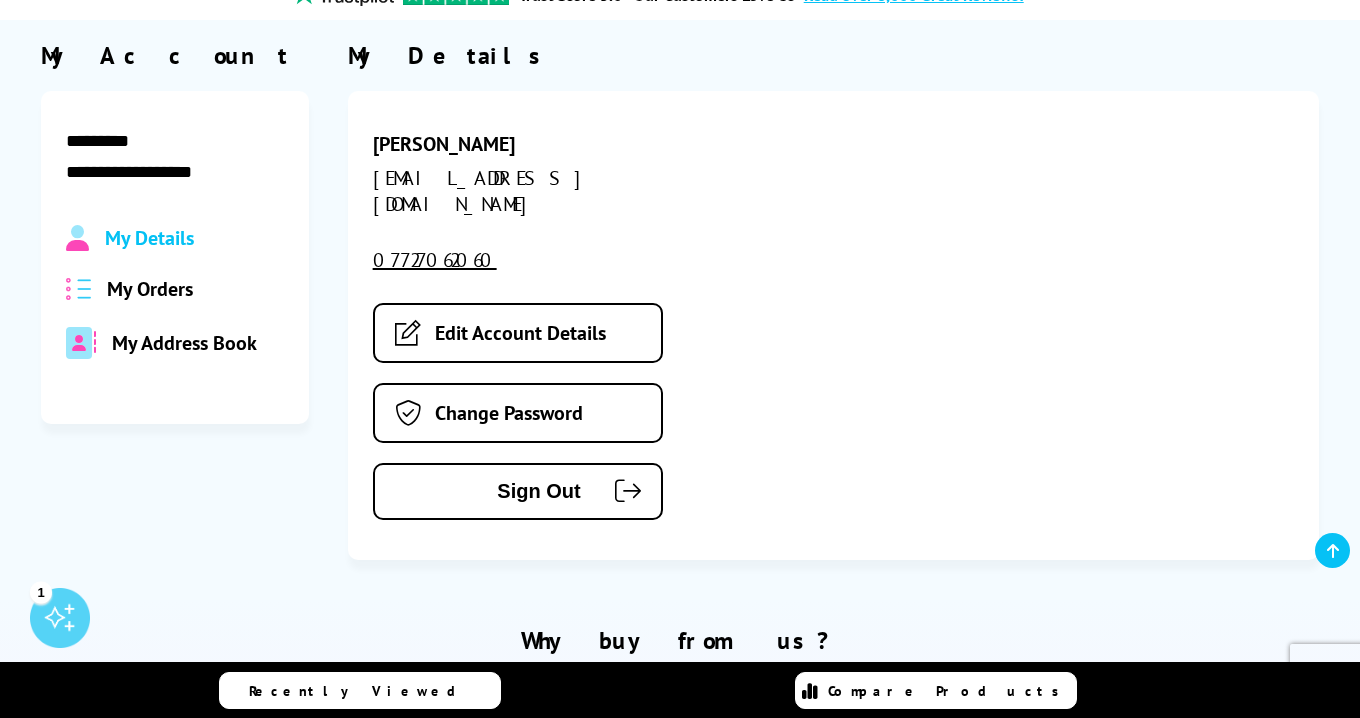 click on "My Orders" at bounding box center (150, 289) 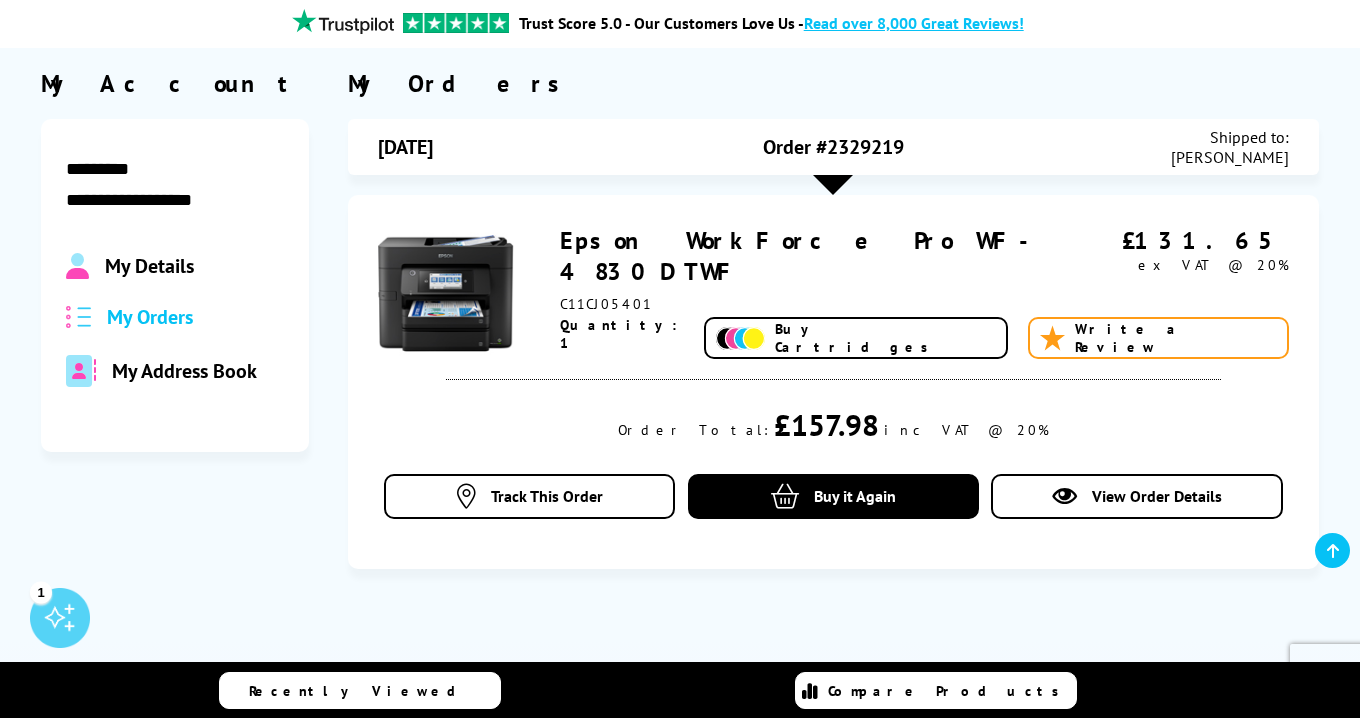 scroll, scrollTop: 0, scrollLeft: 0, axis: both 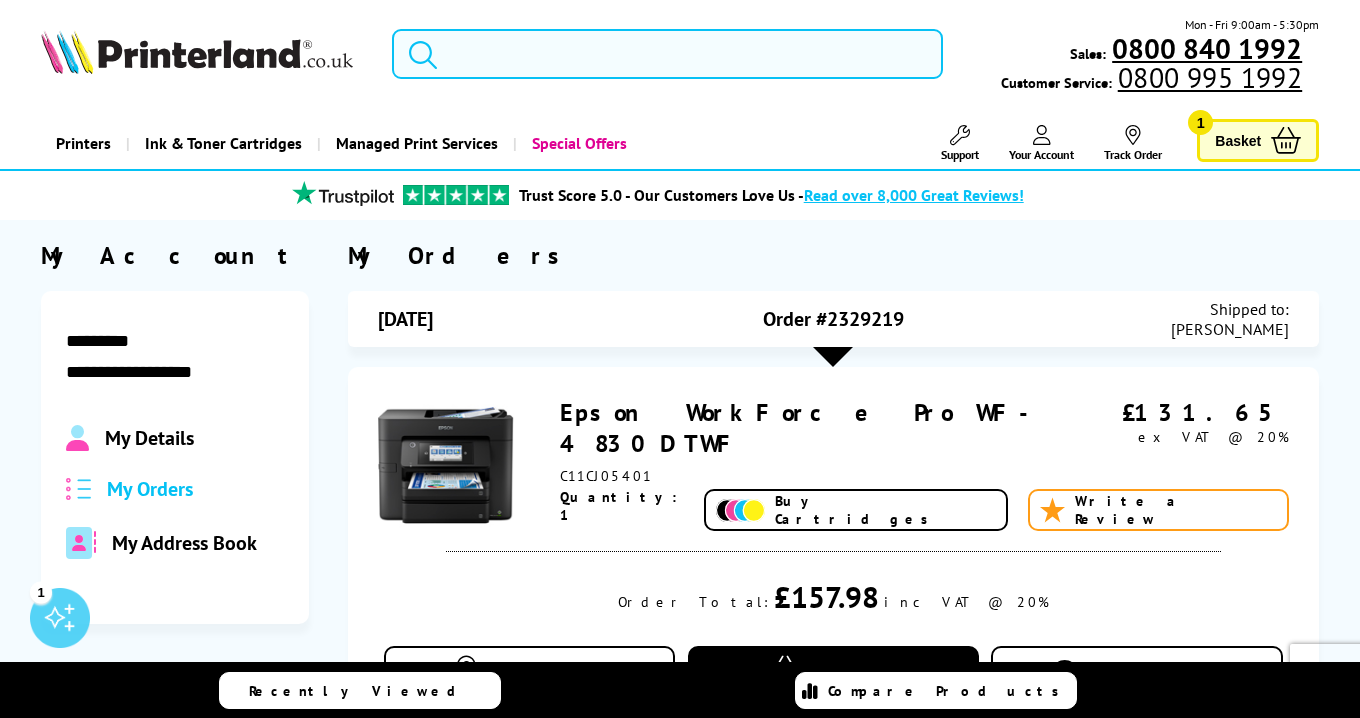 click at bounding box center [668, 54] 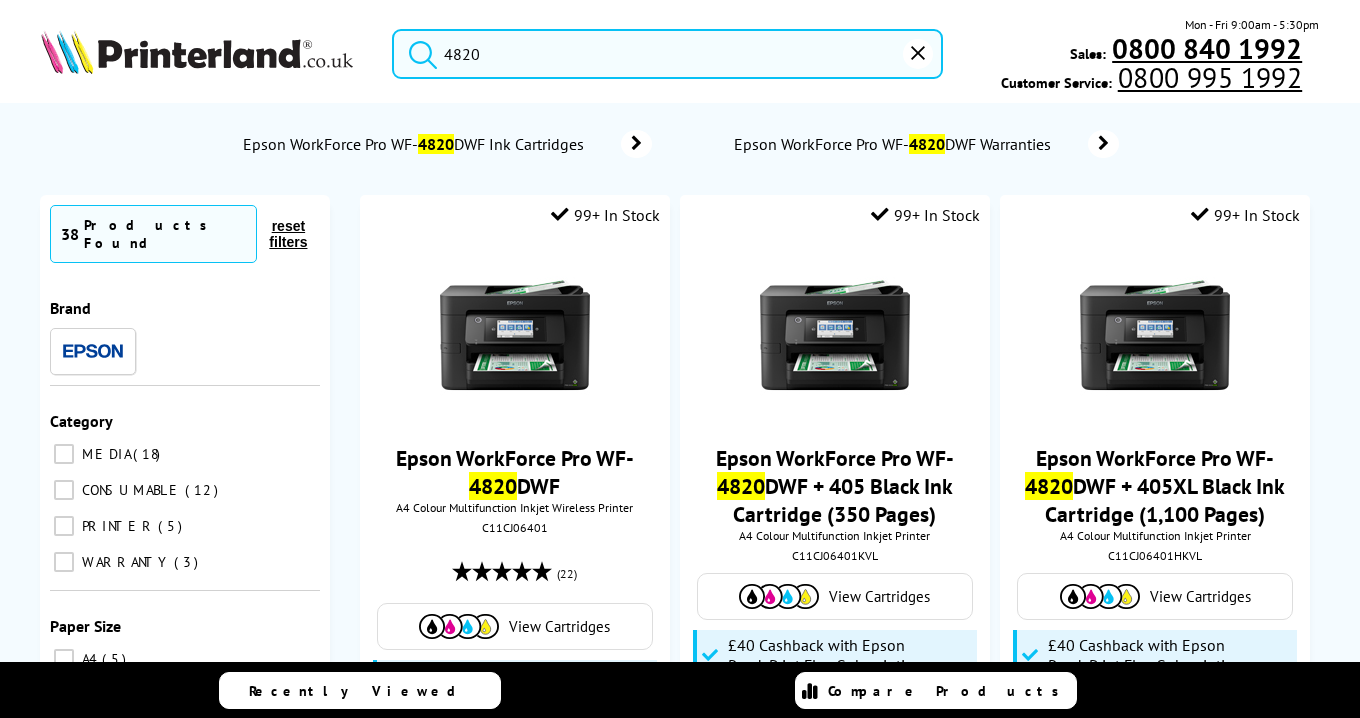type on "4820" 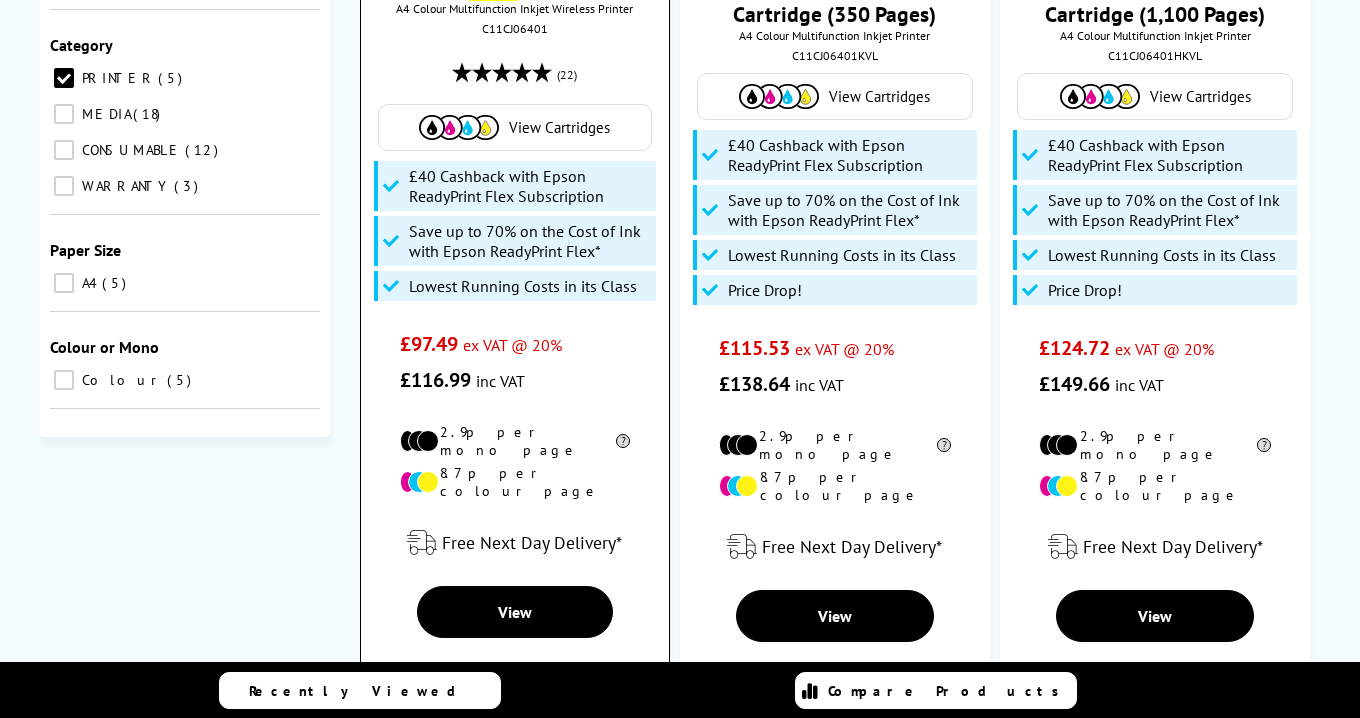 scroll, scrollTop: 400, scrollLeft: 0, axis: vertical 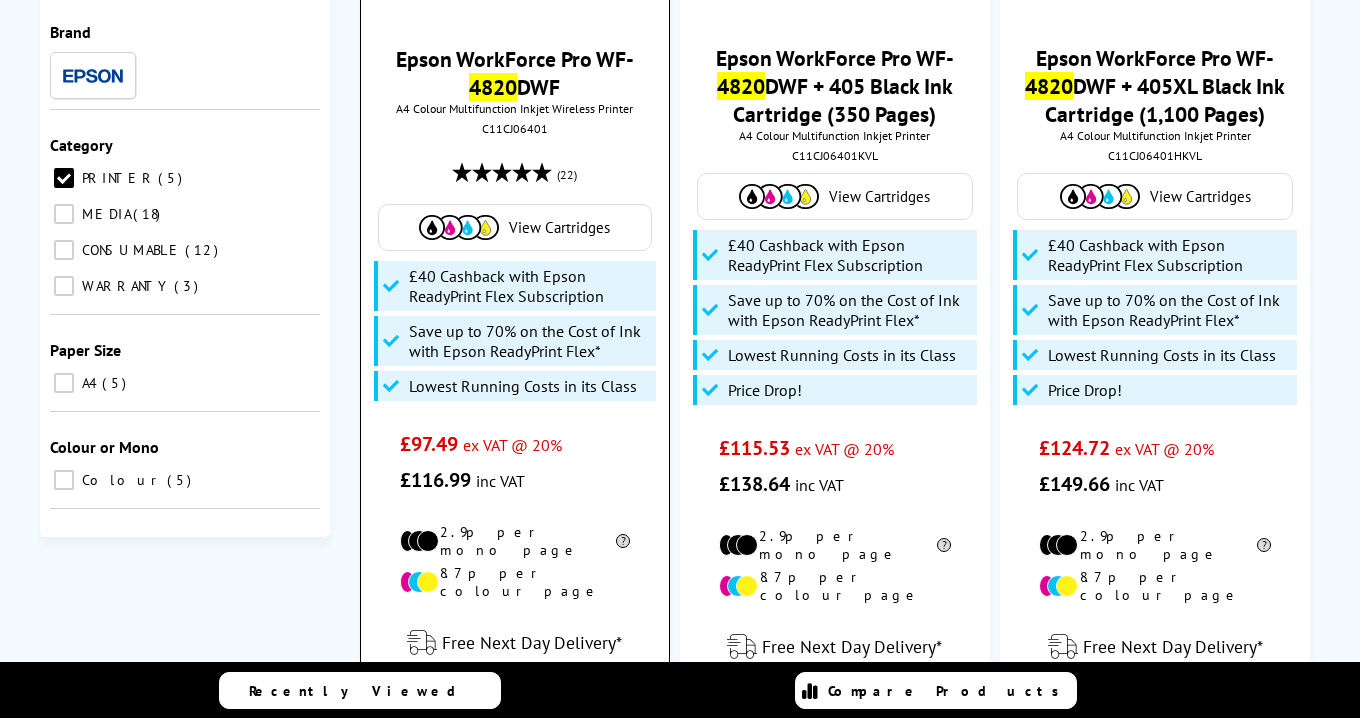 click on "View Cartridges" at bounding box center (559, 227) 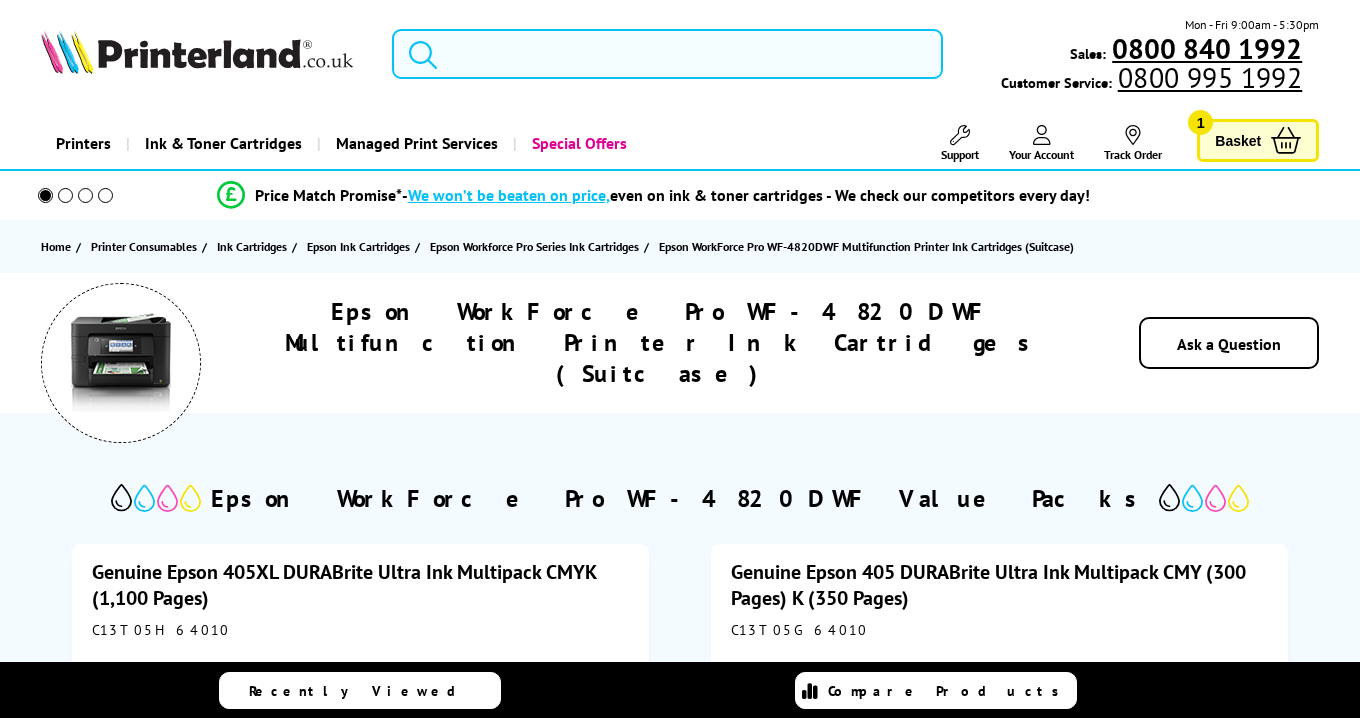 scroll, scrollTop: 0, scrollLeft: 0, axis: both 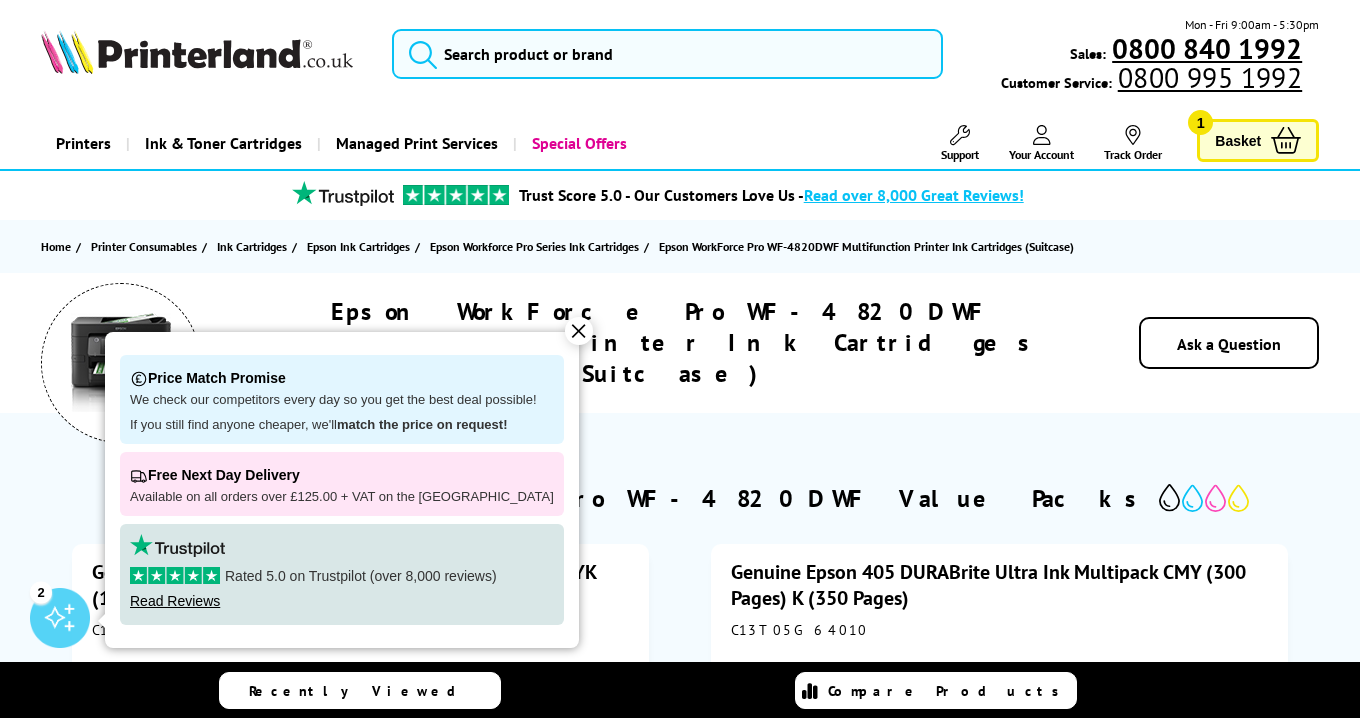 click on "✕" at bounding box center (579, 331) 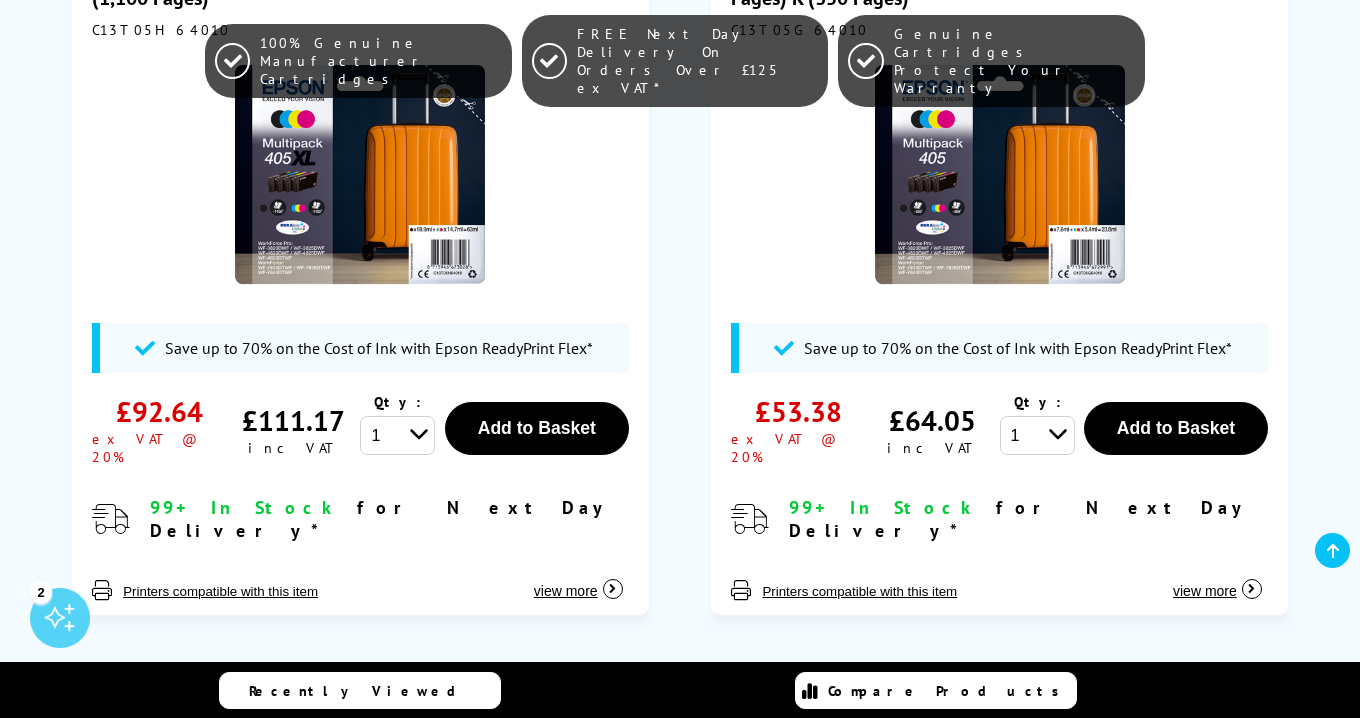 scroll, scrollTop: 0, scrollLeft: 0, axis: both 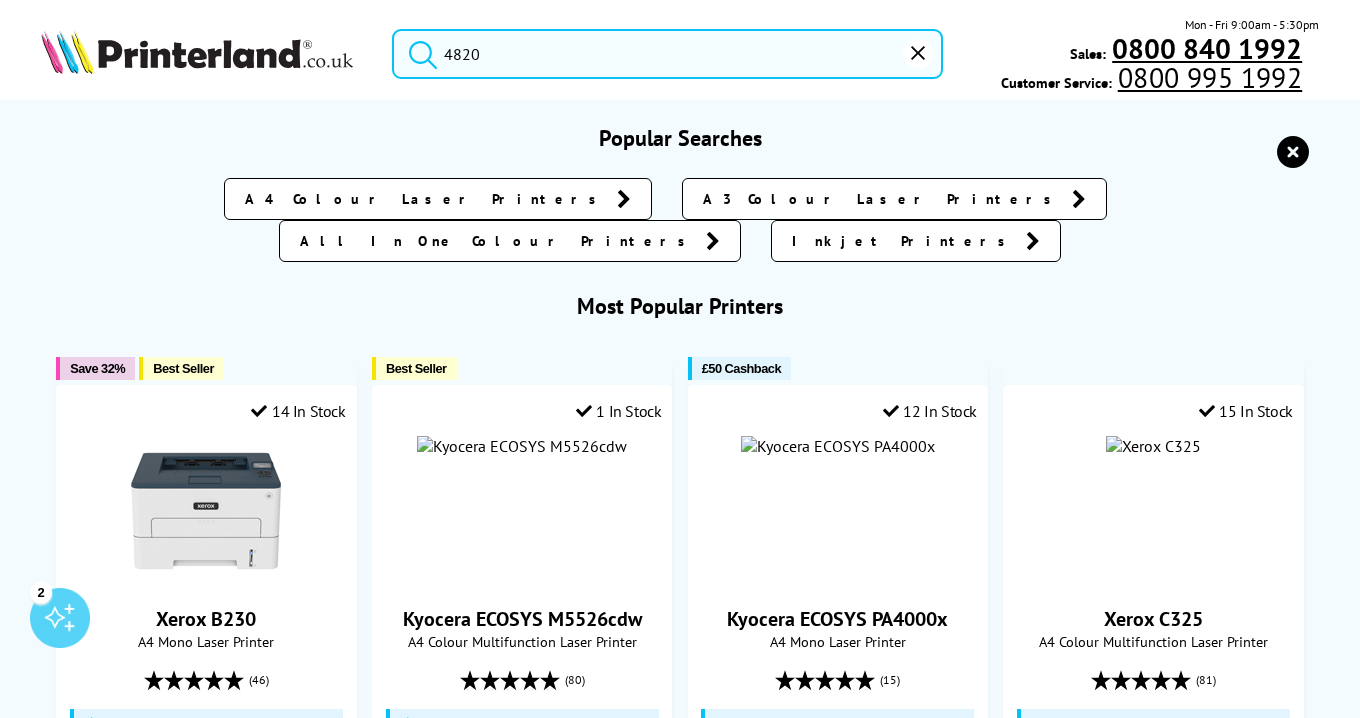 click on "4820" at bounding box center (668, 54) 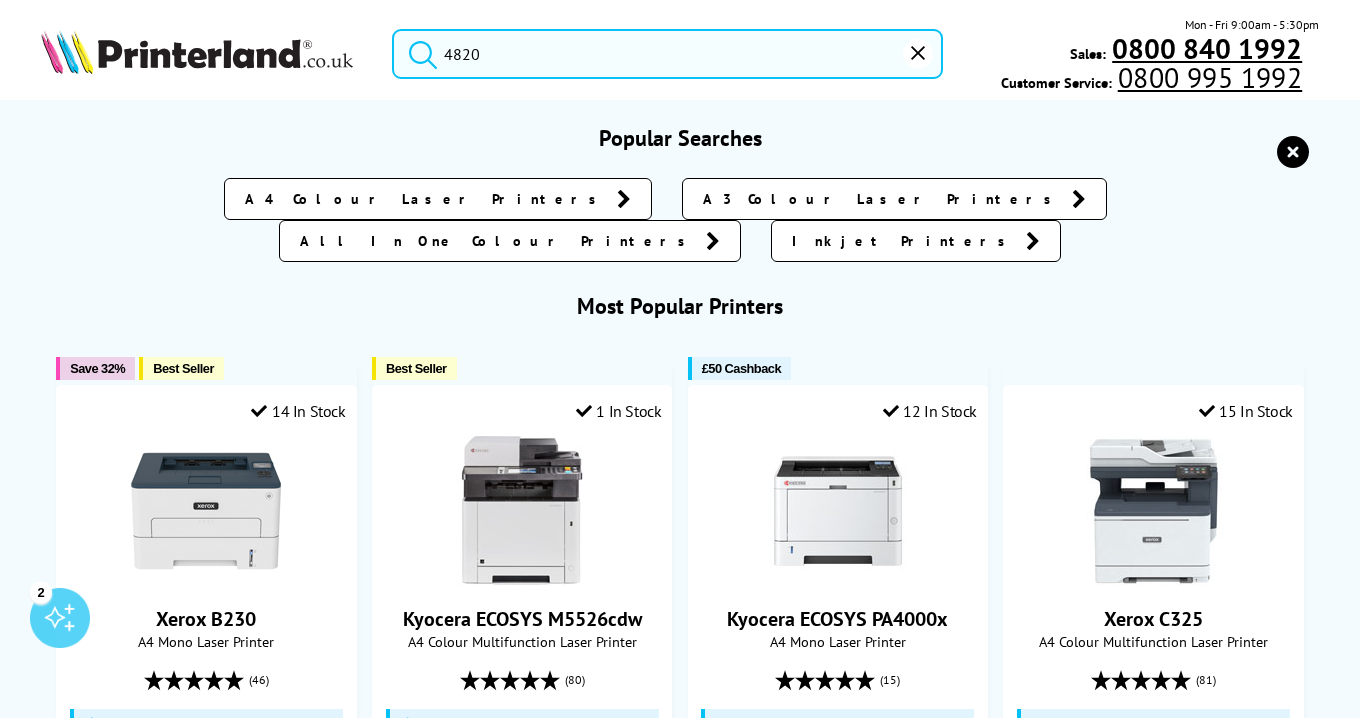 click at bounding box center (418, 51) 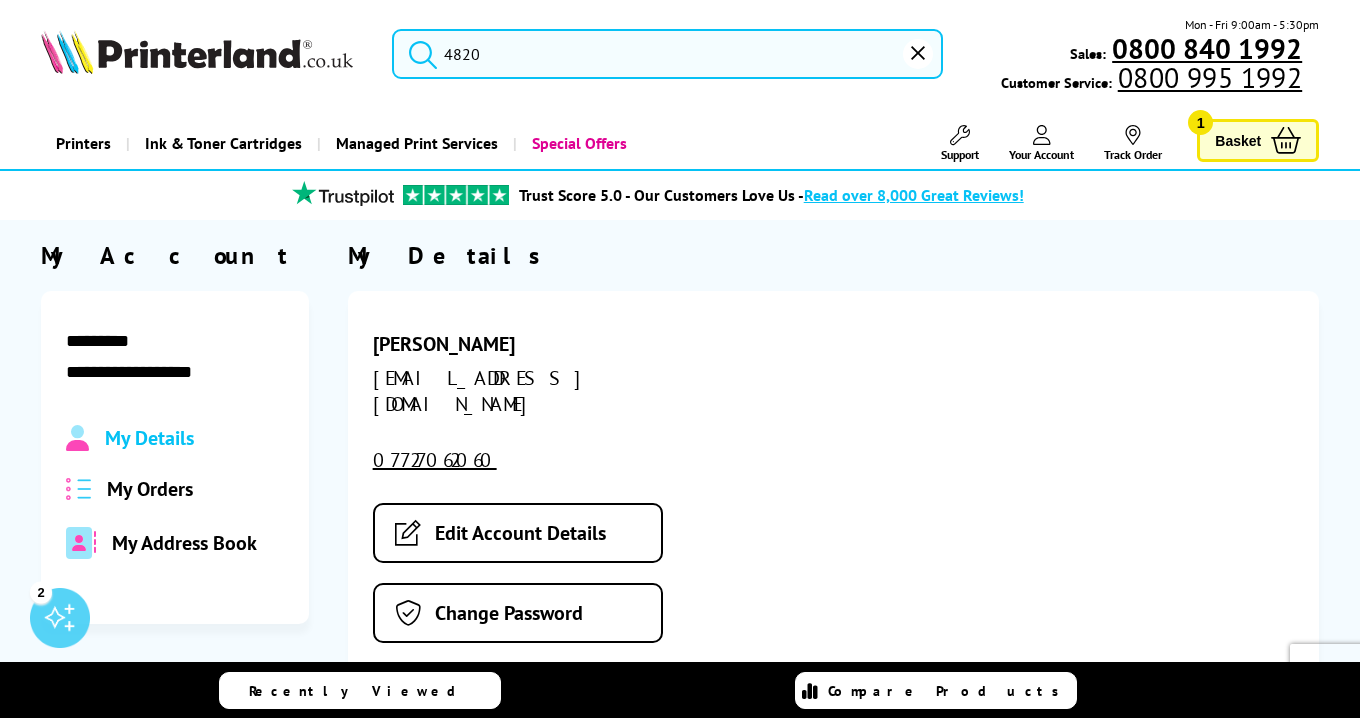 scroll, scrollTop: 0, scrollLeft: 0, axis: both 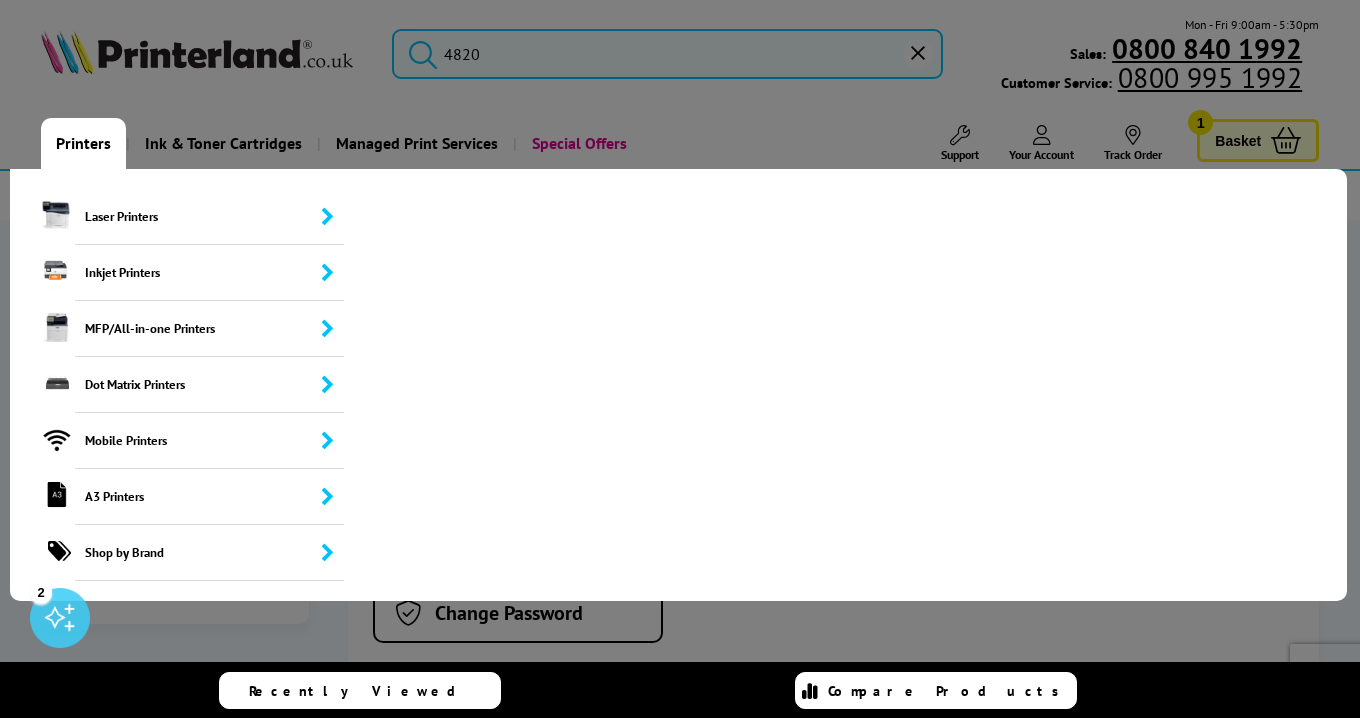 click on "Printers" at bounding box center (83, 143) 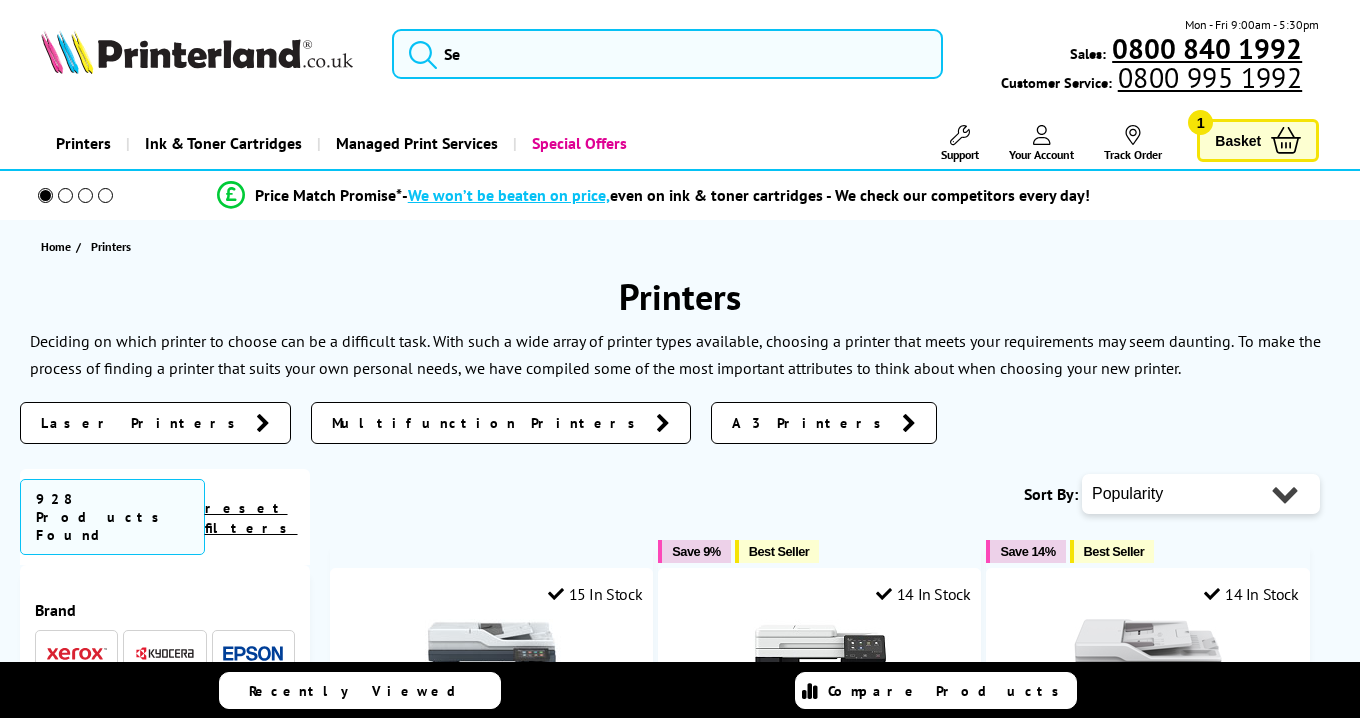 scroll, scrollTop: 0, scrollLeft: 0, axis: both 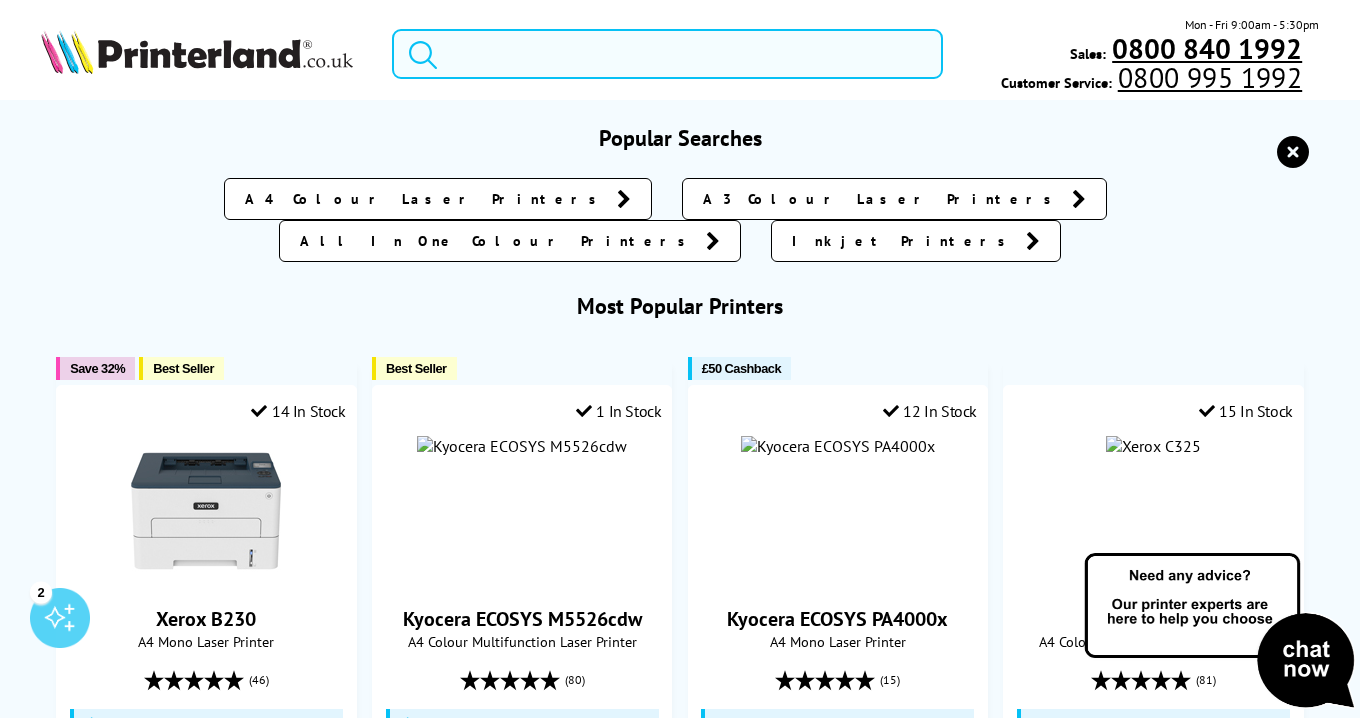 click at bounding box center (668, 54) 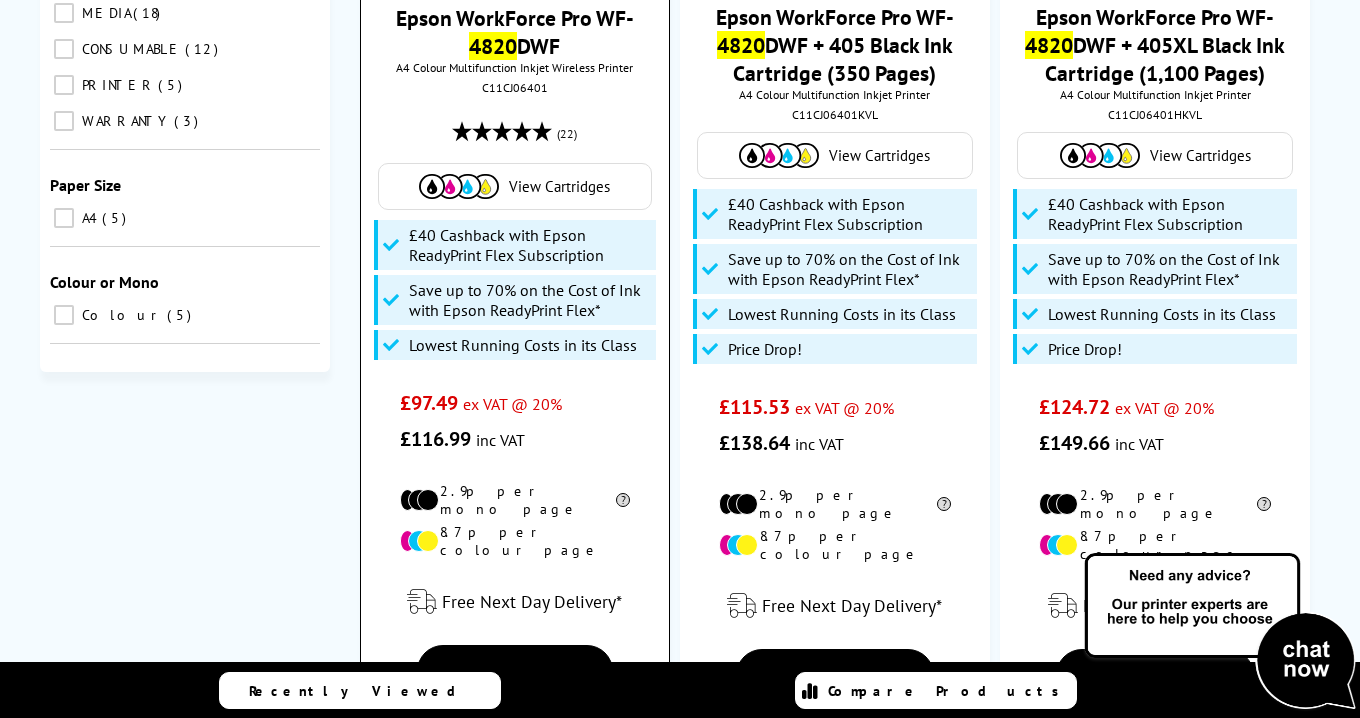 scroll, scrollTop: 500, scrollLeft: 0, axis: vertical 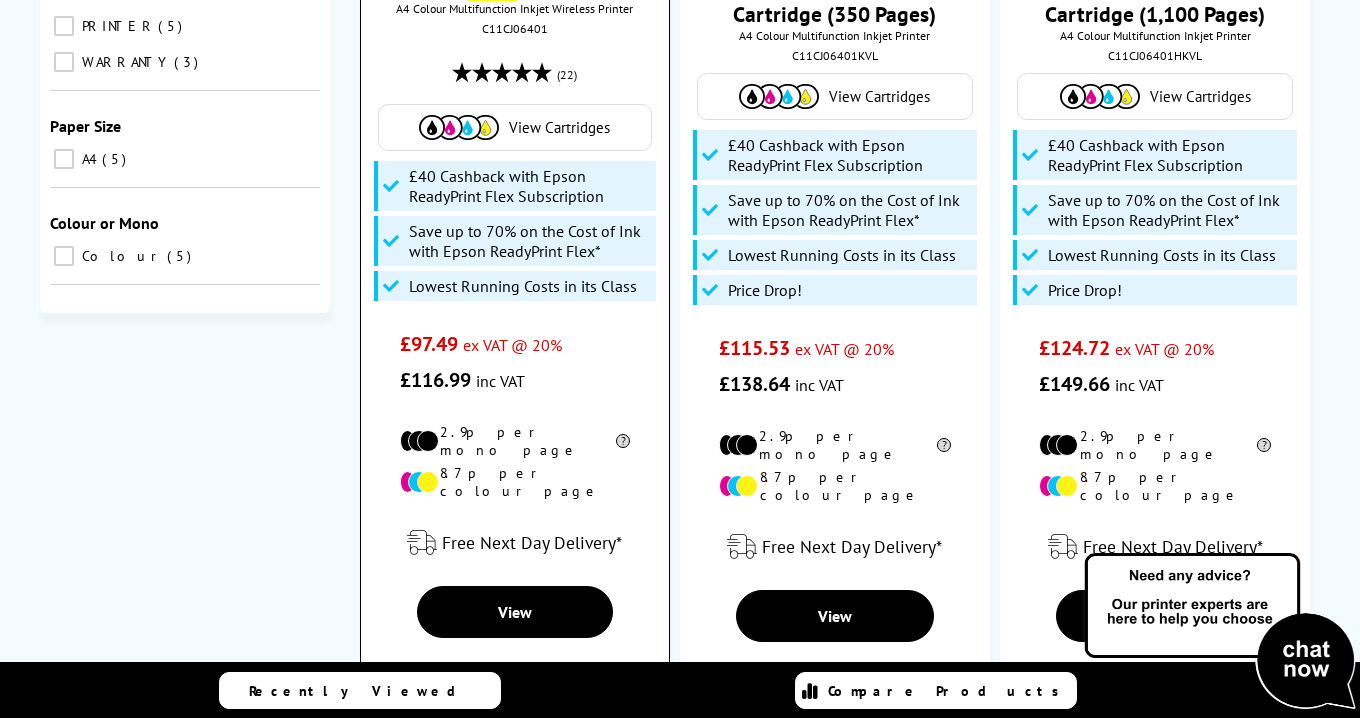 type on "4820" 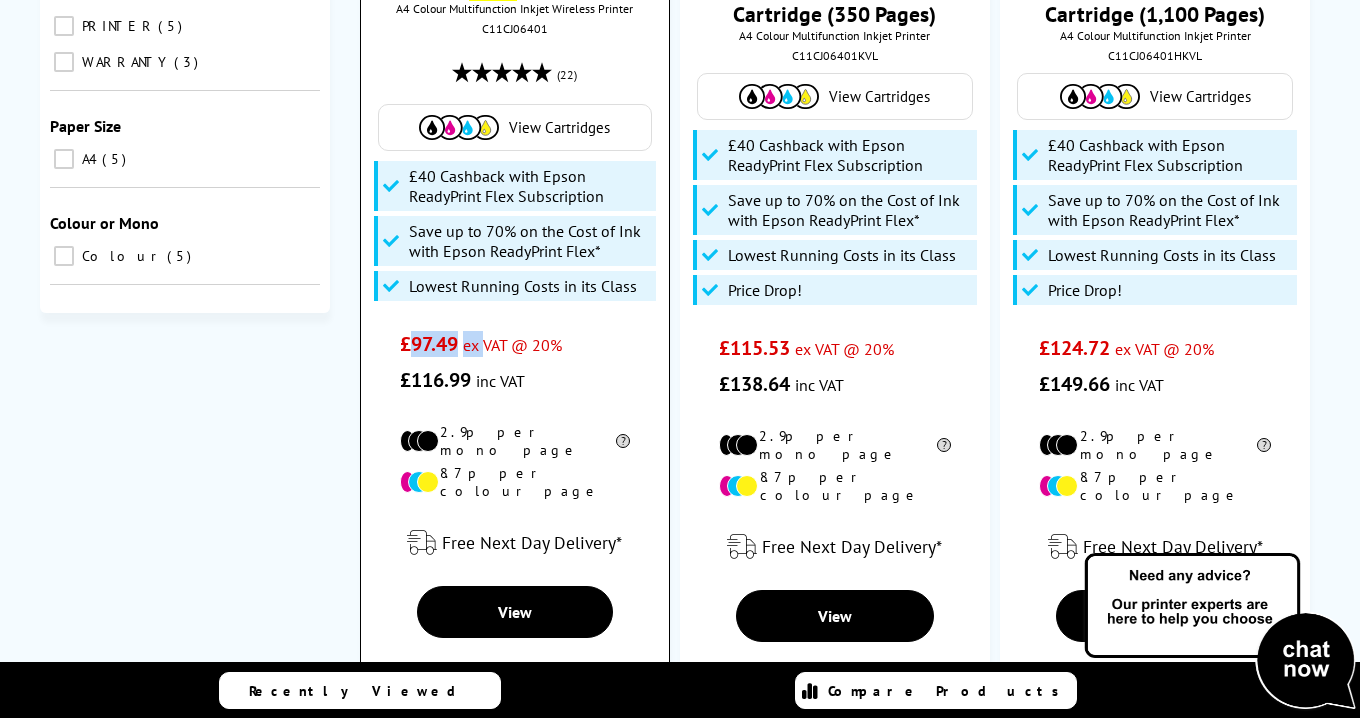 drag, startPoint x: 408, startPoint y: 345, endPoint x: 510, endPoint y: 347, distance: 102.01961 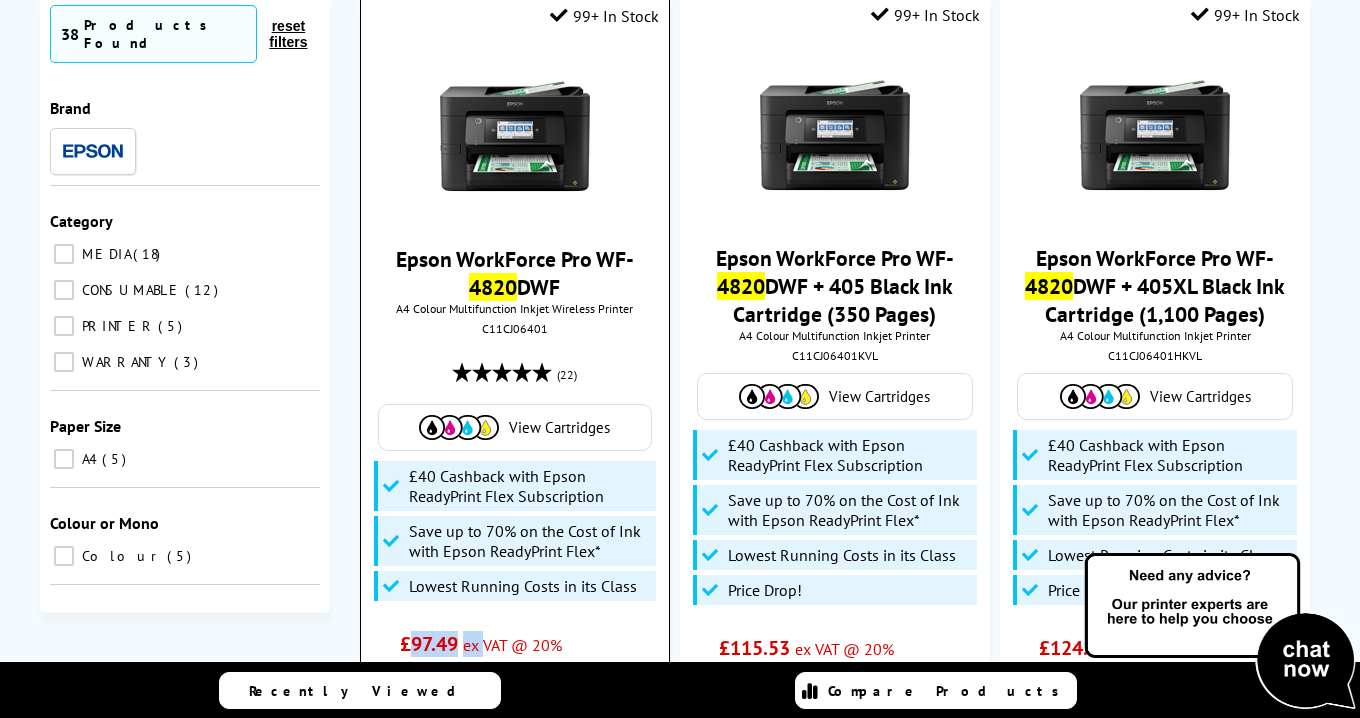 scroll, scrollTop: 200, scrollLeft: 0, axis: vertical 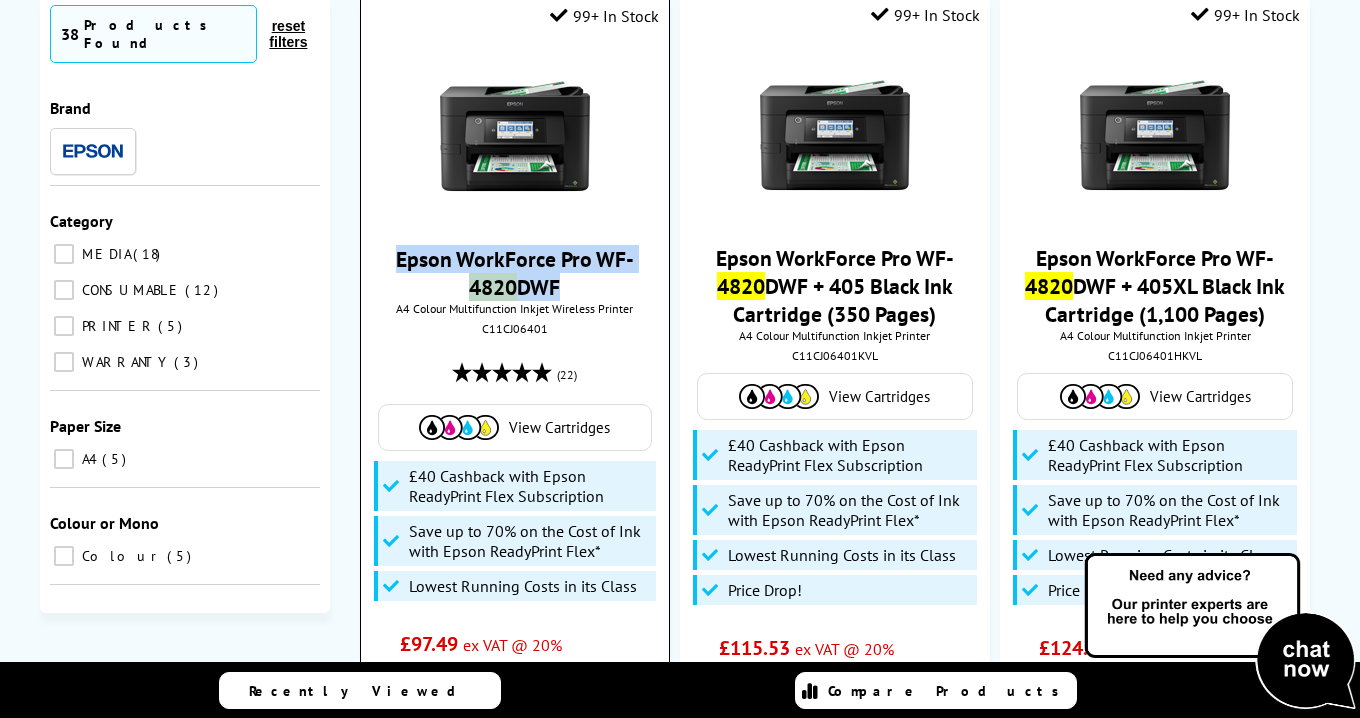 drag, startPoint x: 583, startPoint y: 288, endPoint x: 387, endPoint y: 256, distance: 198.59506 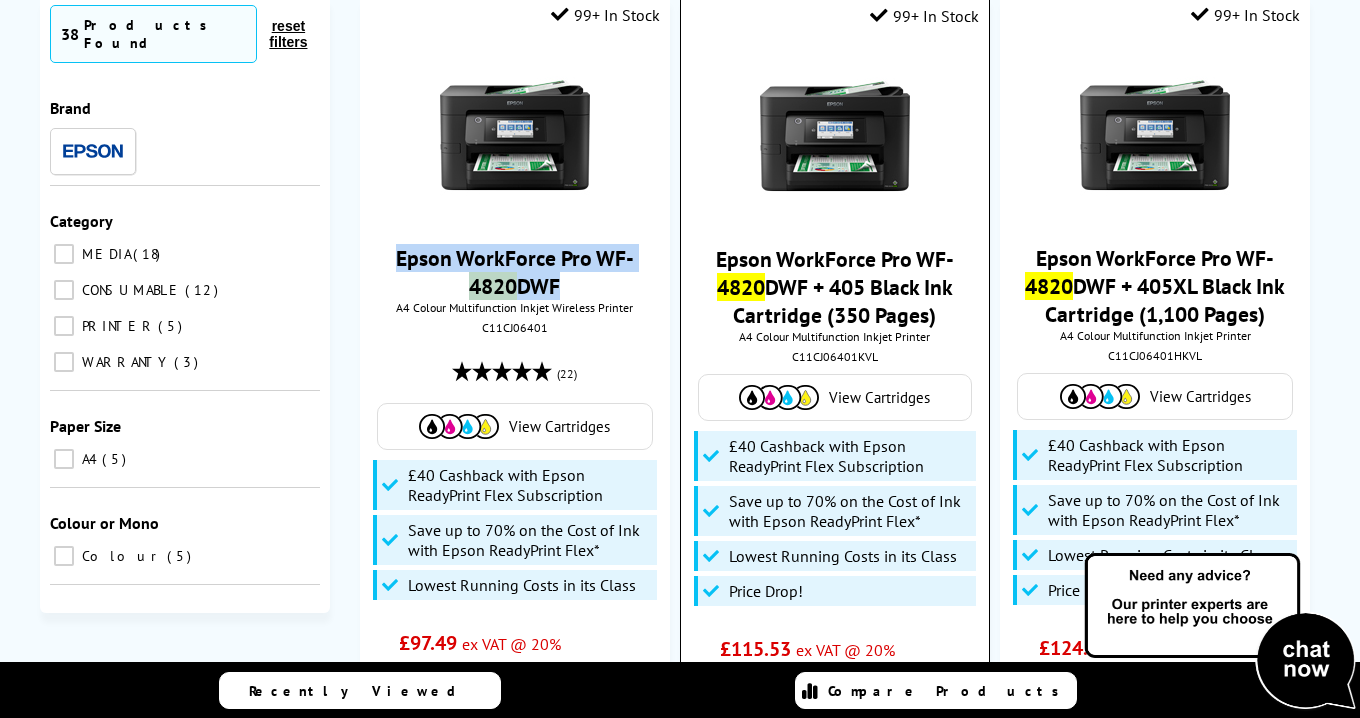 scroll, scrollTop: 200, scrollLeft: 0, axis: vertical 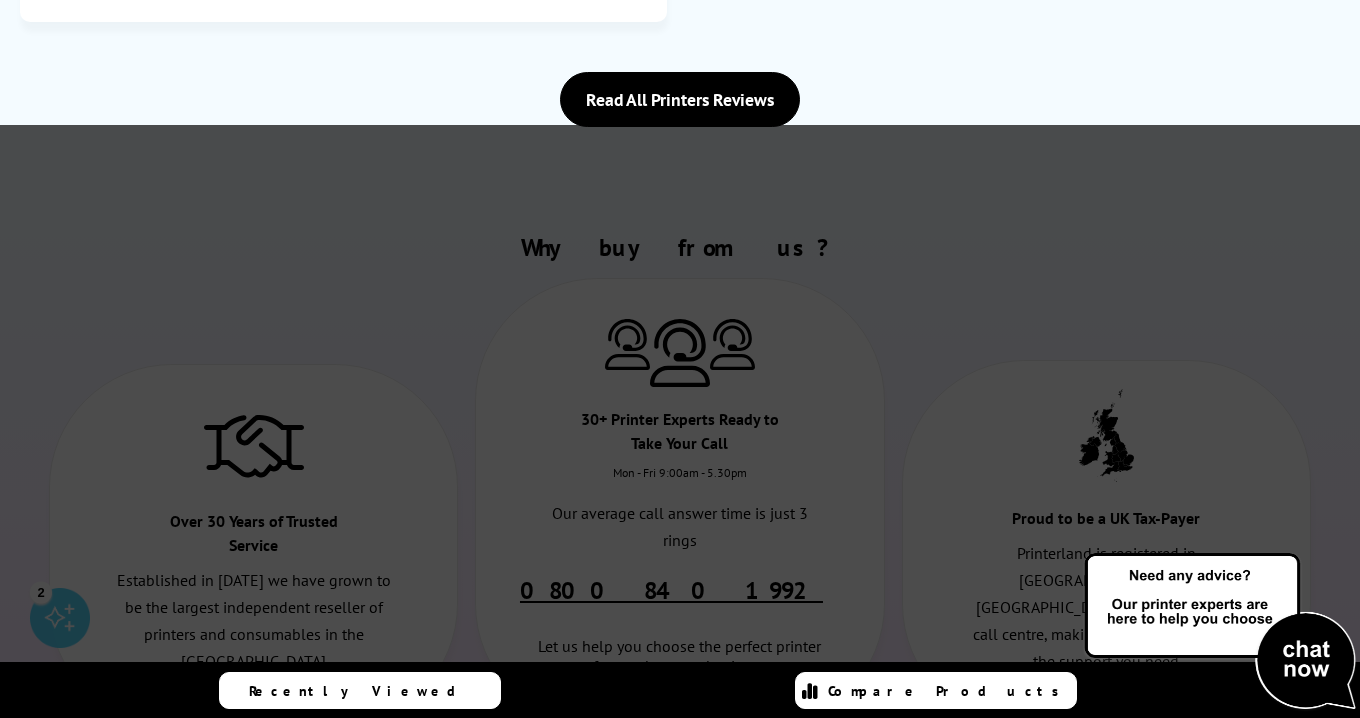 click on "Compare Products" at bounding box center (949, 691) 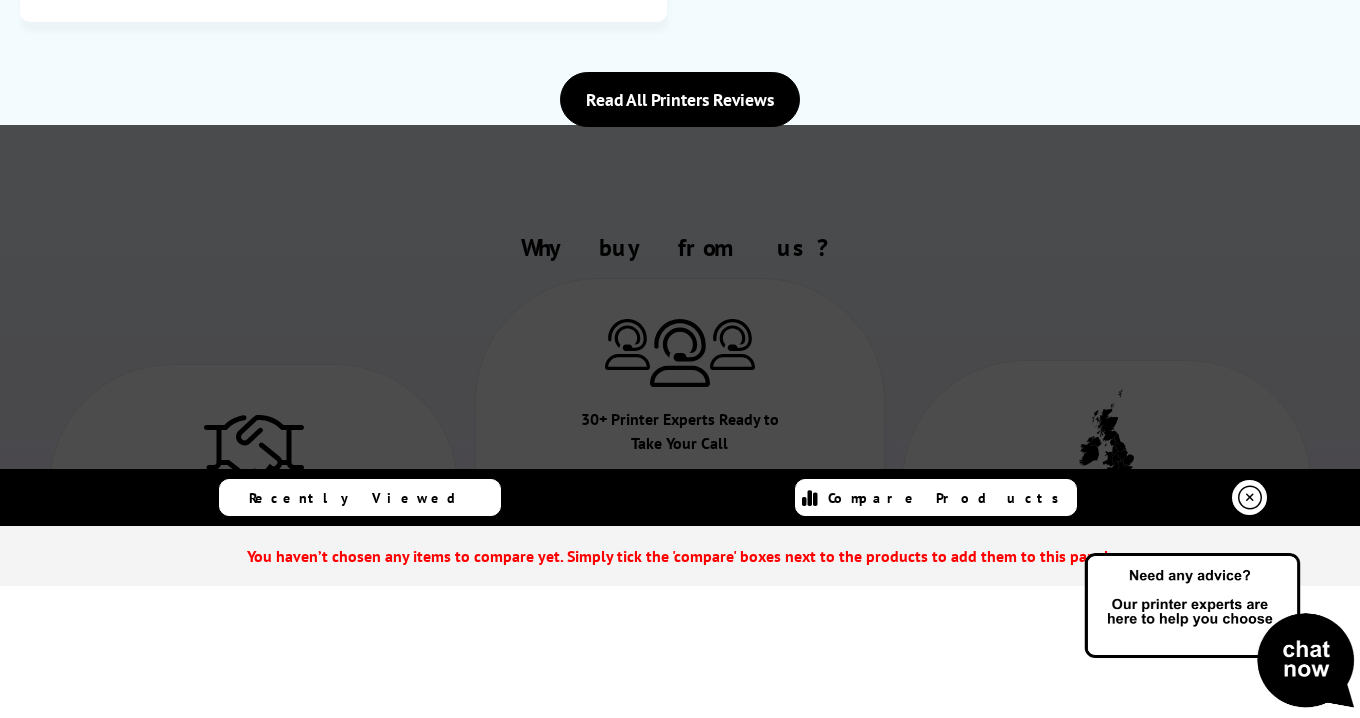 click on "Compare Products" at bounding box center [949, 498] 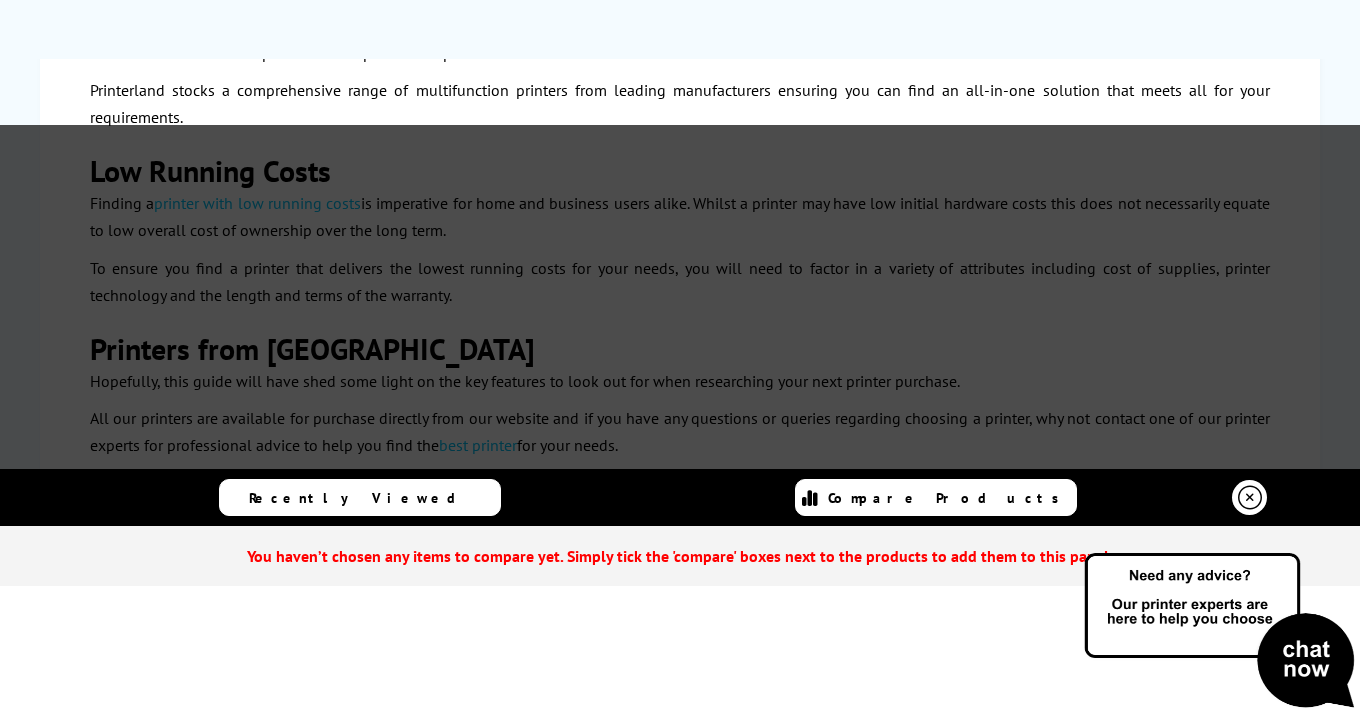 scroll, scrollTop: 5719, scrollLeft: 0, axis: vertical 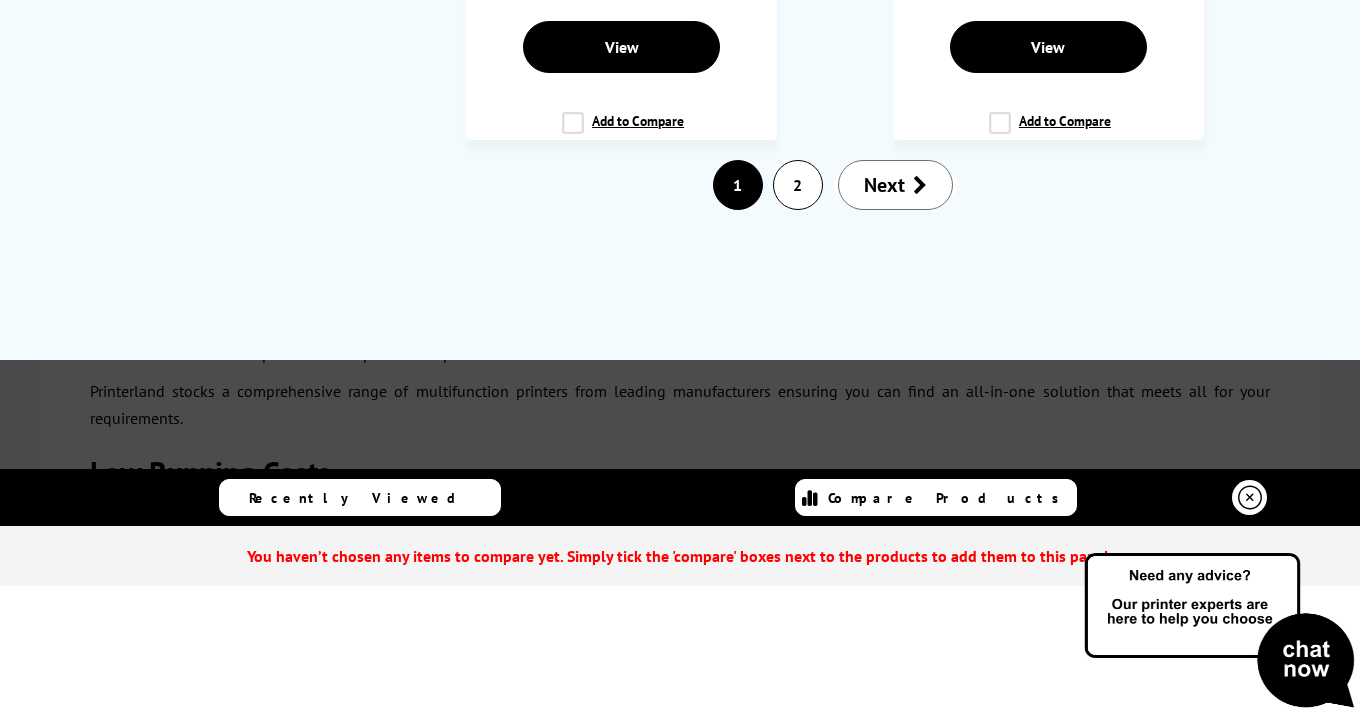 click at bounding box center [1250, 498] 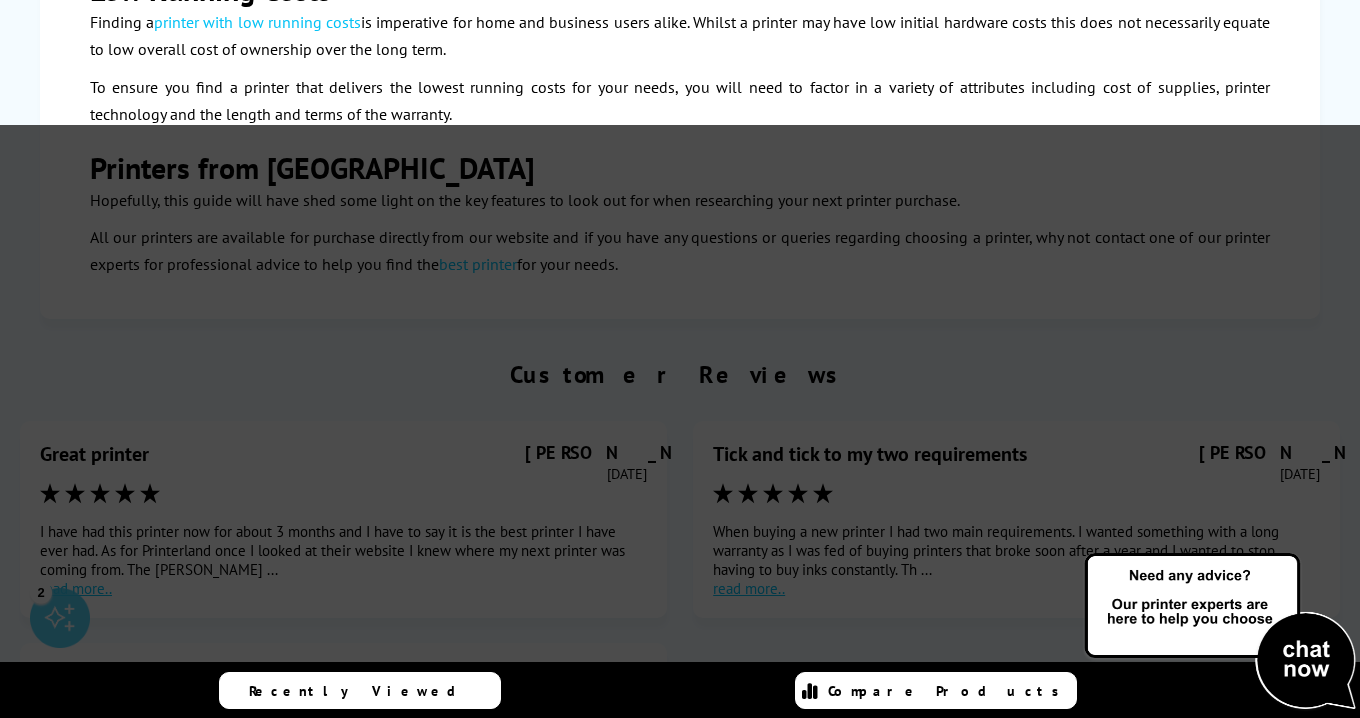 scroll, scrollTop: 5819, scrollLeft: 0, axis: vertical 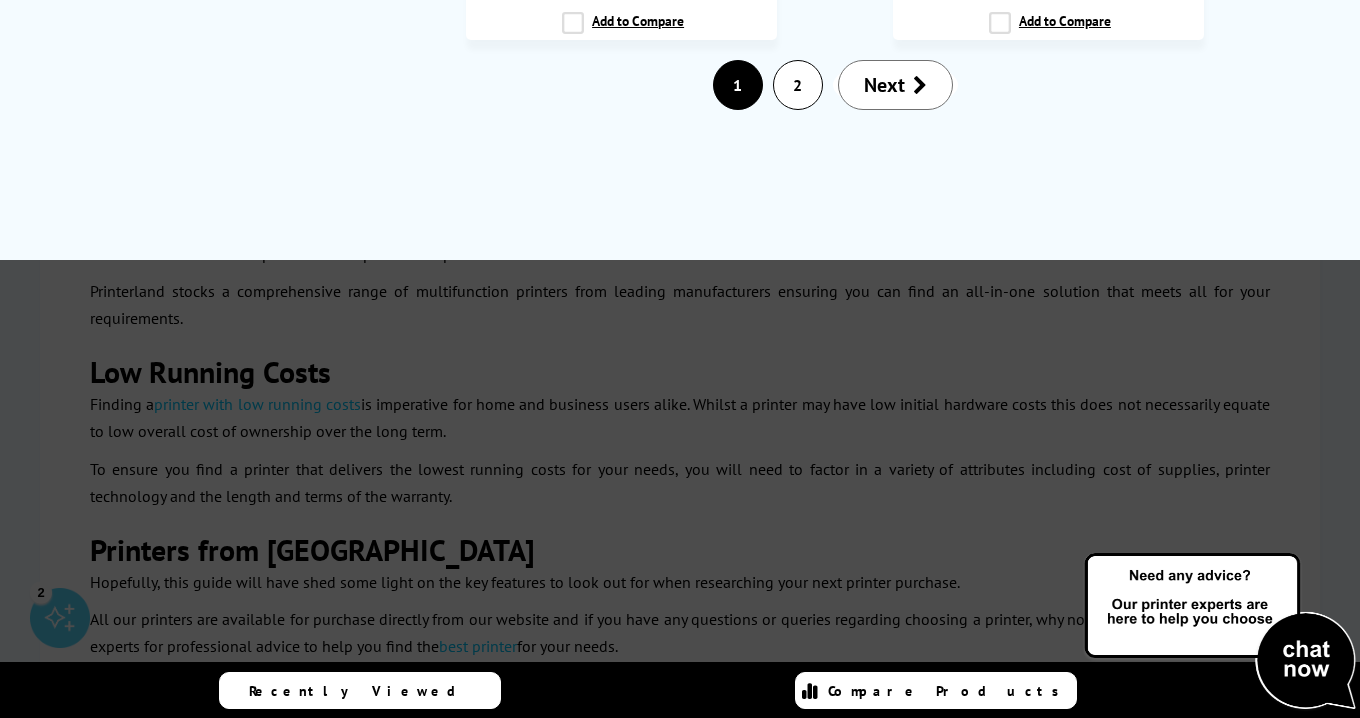 click on "Epson WorkForce Pro WF- 4820 DWF Ink Cartridges Epson WorkForce Pro WF- 4820 DWF Warranties
Currently Selected
38
Products Found
reset filters
Brand
Category     MEDIA   18" at bounding box center (680, -2728) 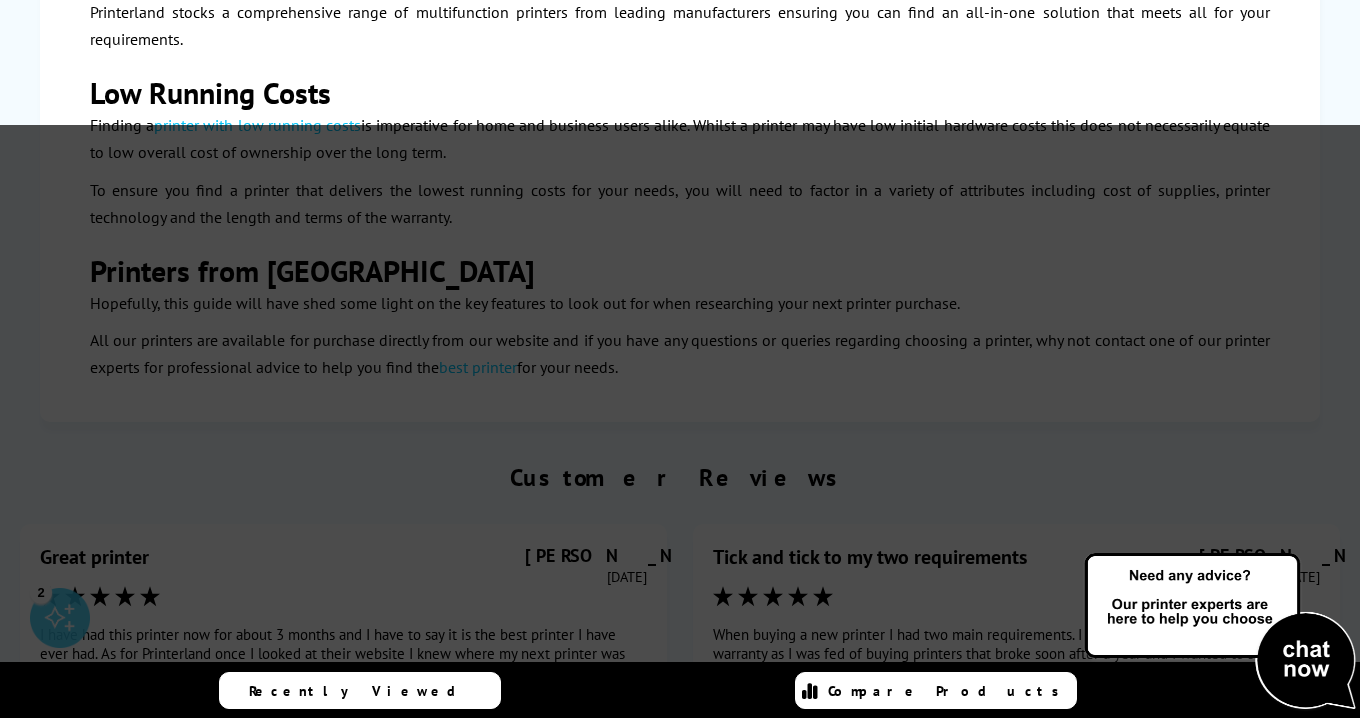 scroll, scrollTop: 6419, scrollLeft: 0, axis: vertical 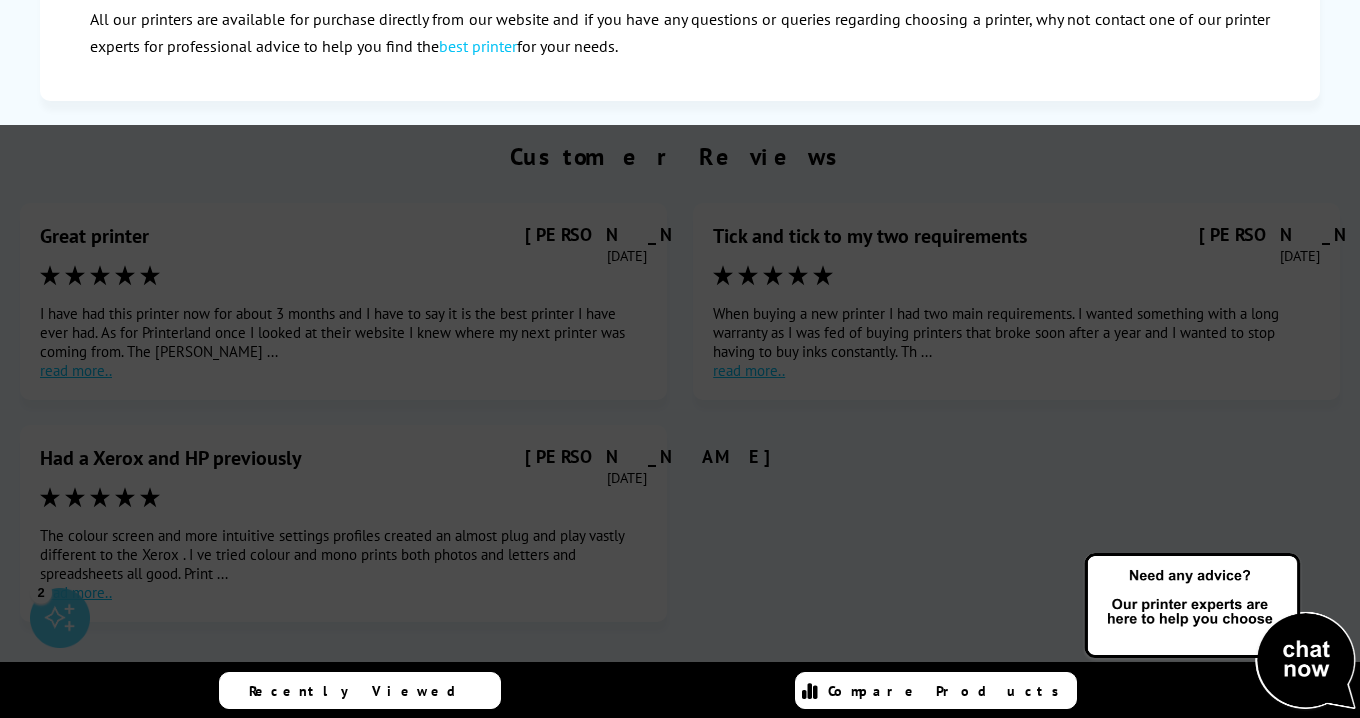 click at bounding box center (680, 484) 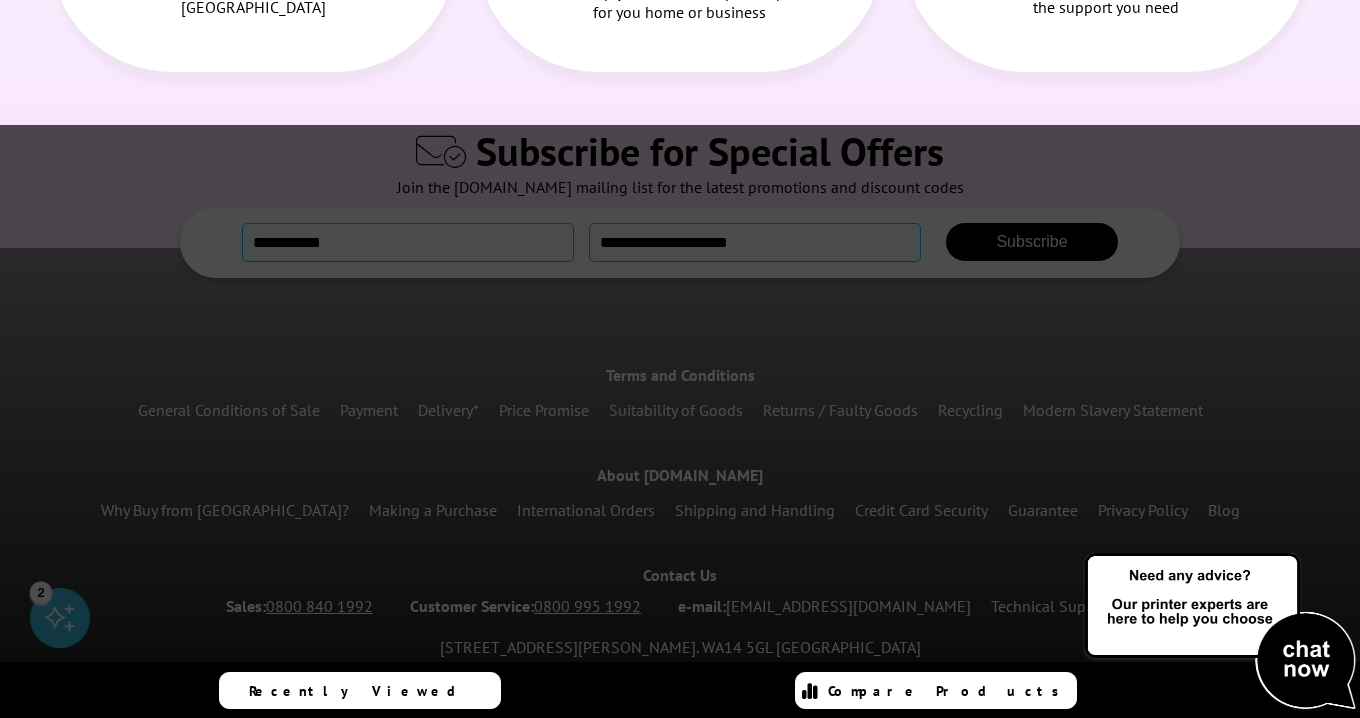 scroll, scrollTop: 7719, scrollLeft: 0, axis: vertical 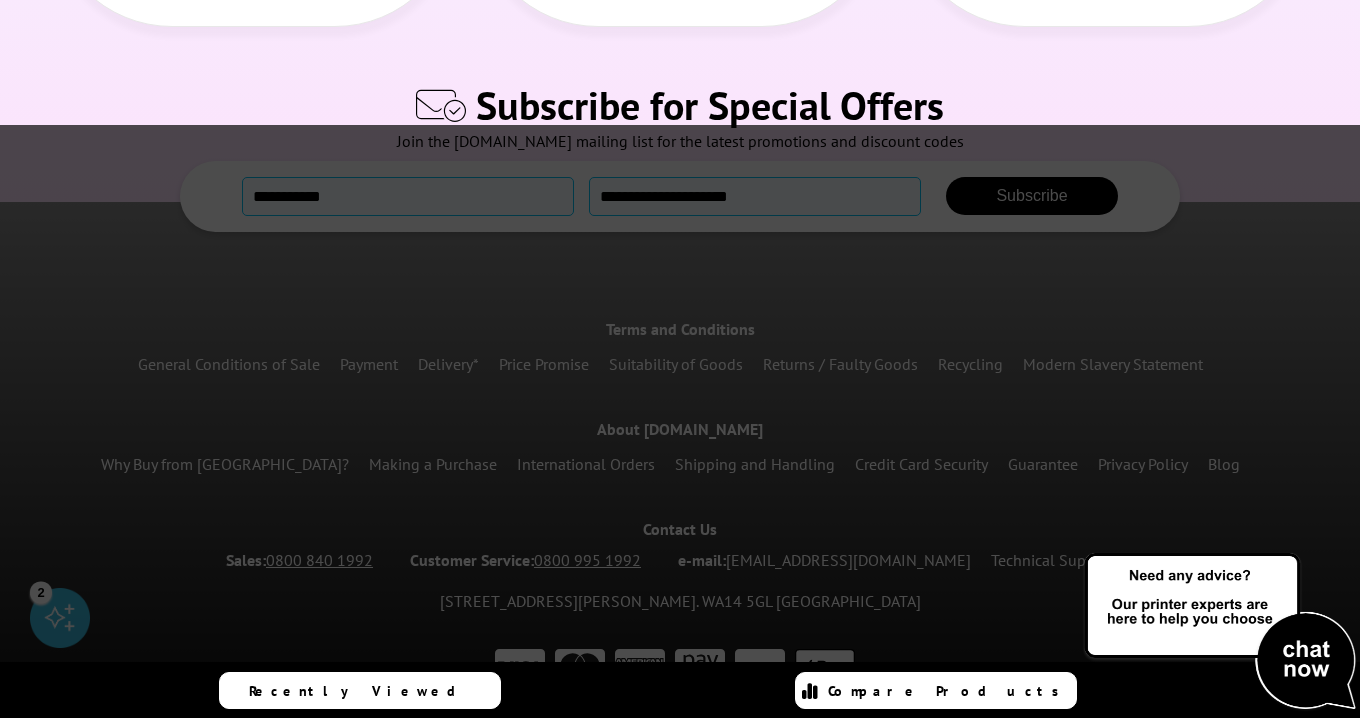 click at bounding box center [680, 484] 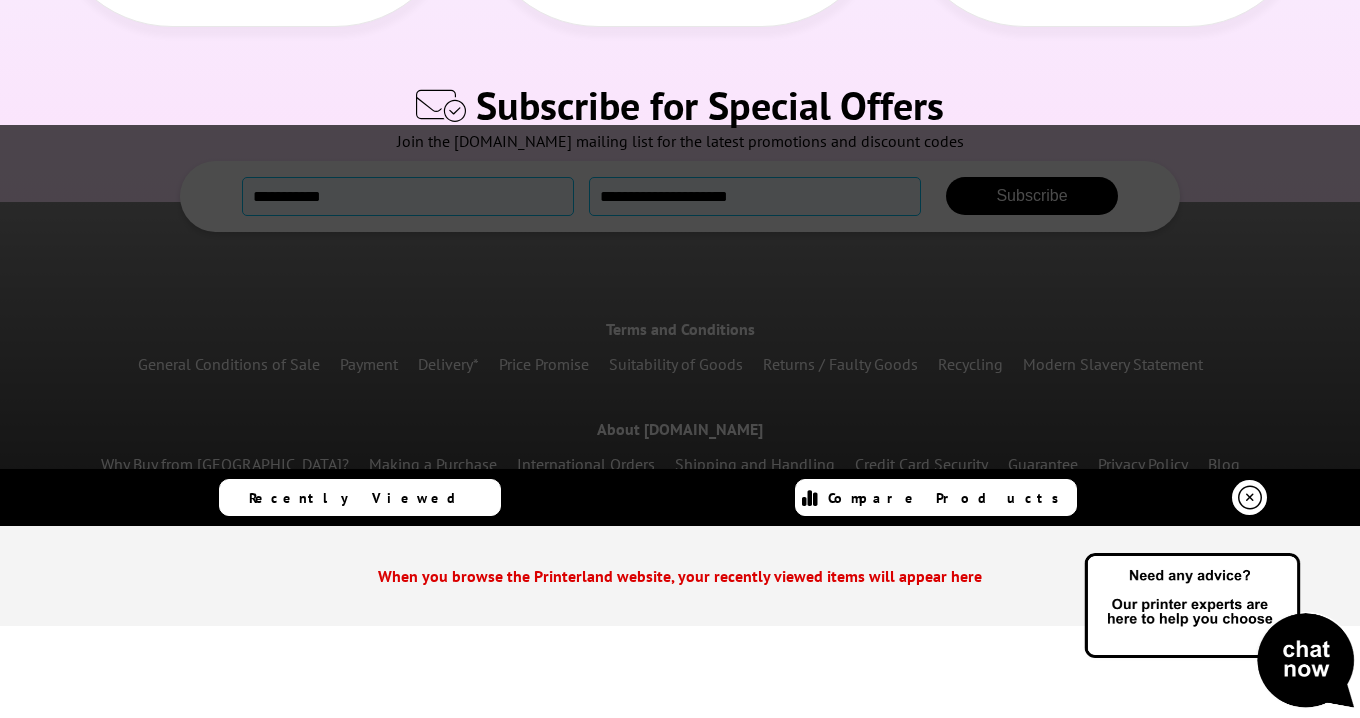 click at bounding box center [1250, 498] 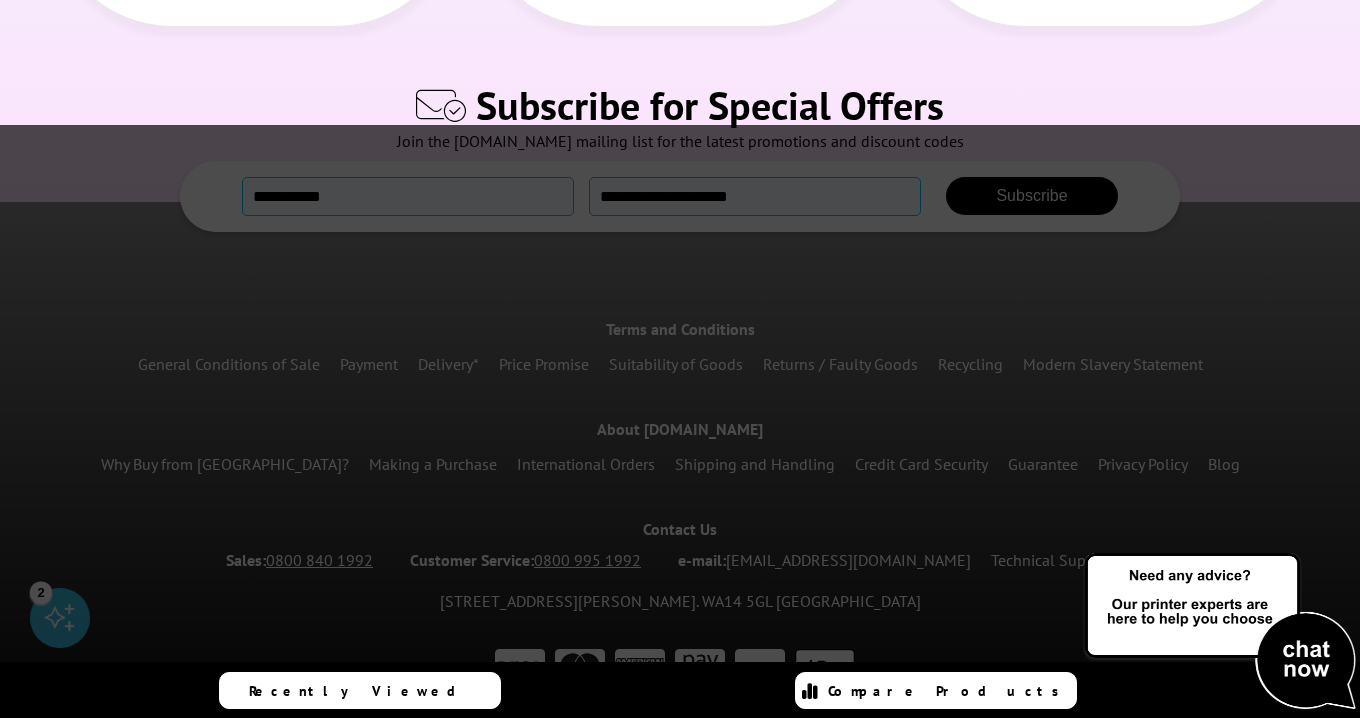 click on "Compare Products" at bounding box center [936, 690] 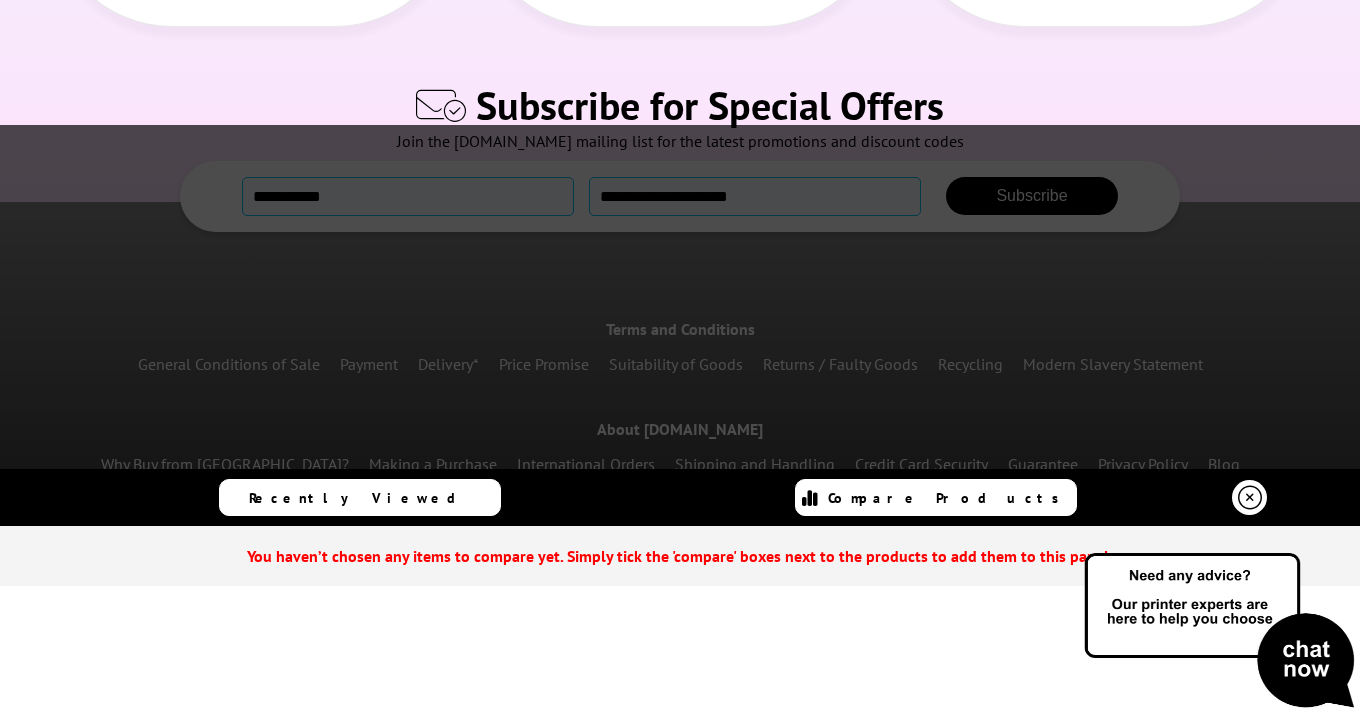 click at bounding box center [680, 484] 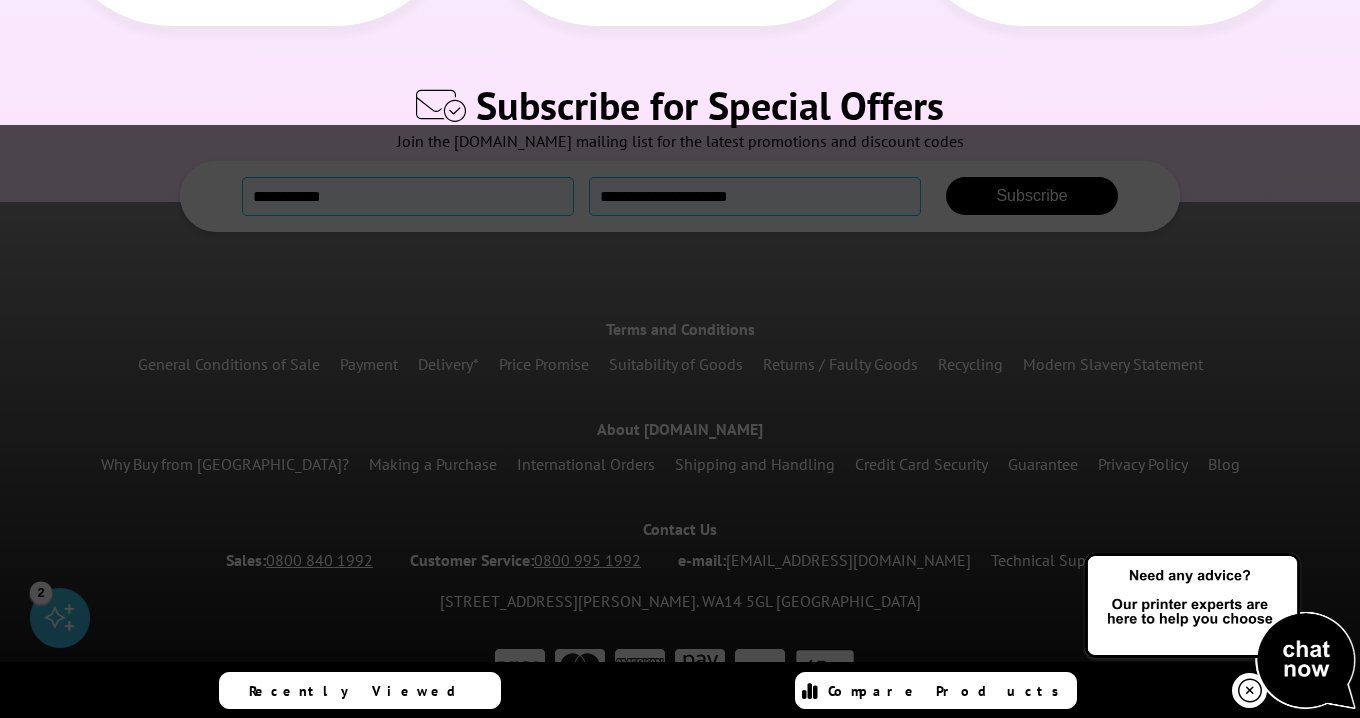 click at bounding box center [680, 484] 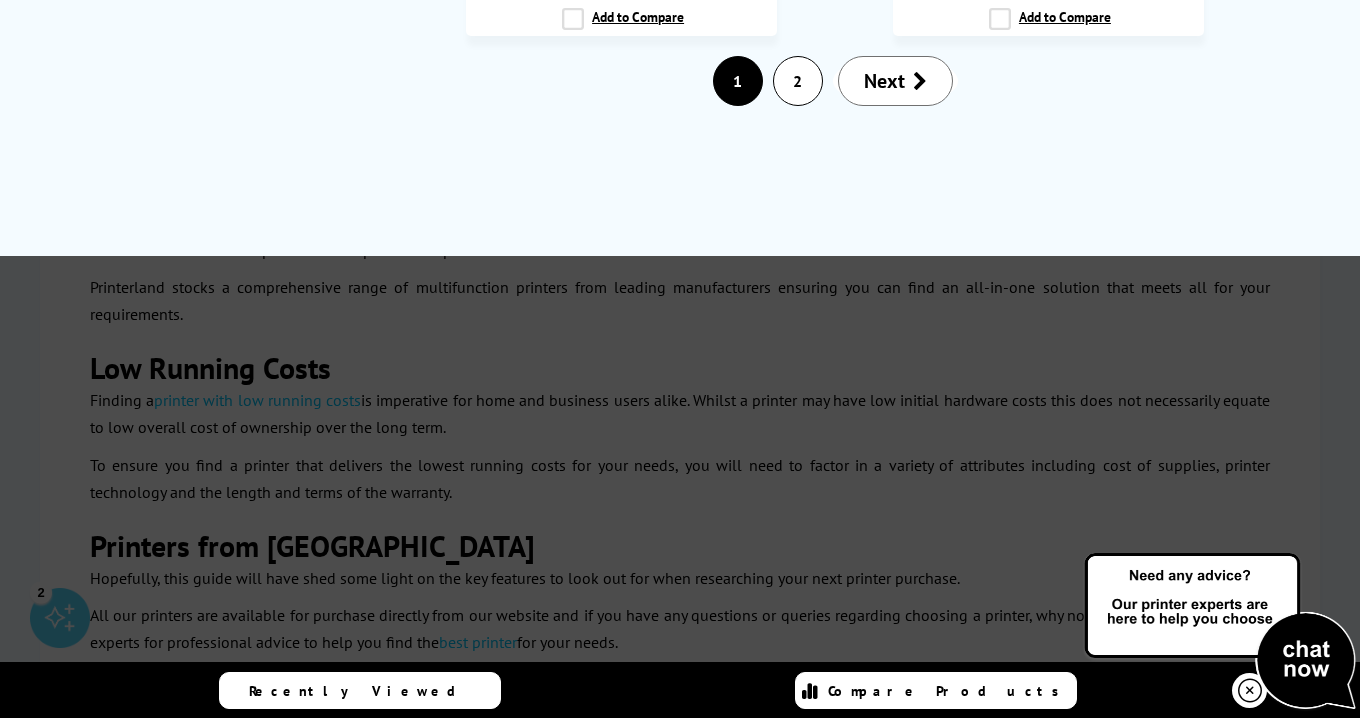 scroll, scrollTop: 5783, scrollLeft: 0, axis: vertical 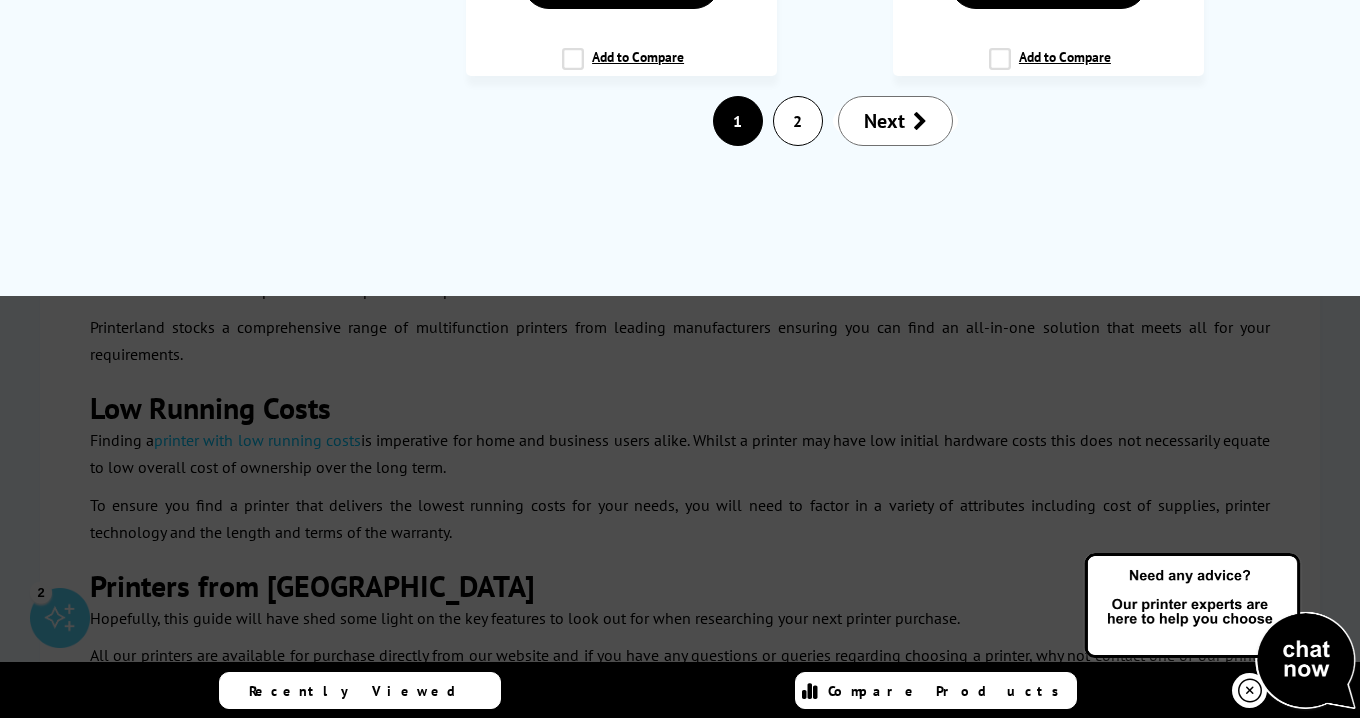 click at bounding box center (1220, 632) 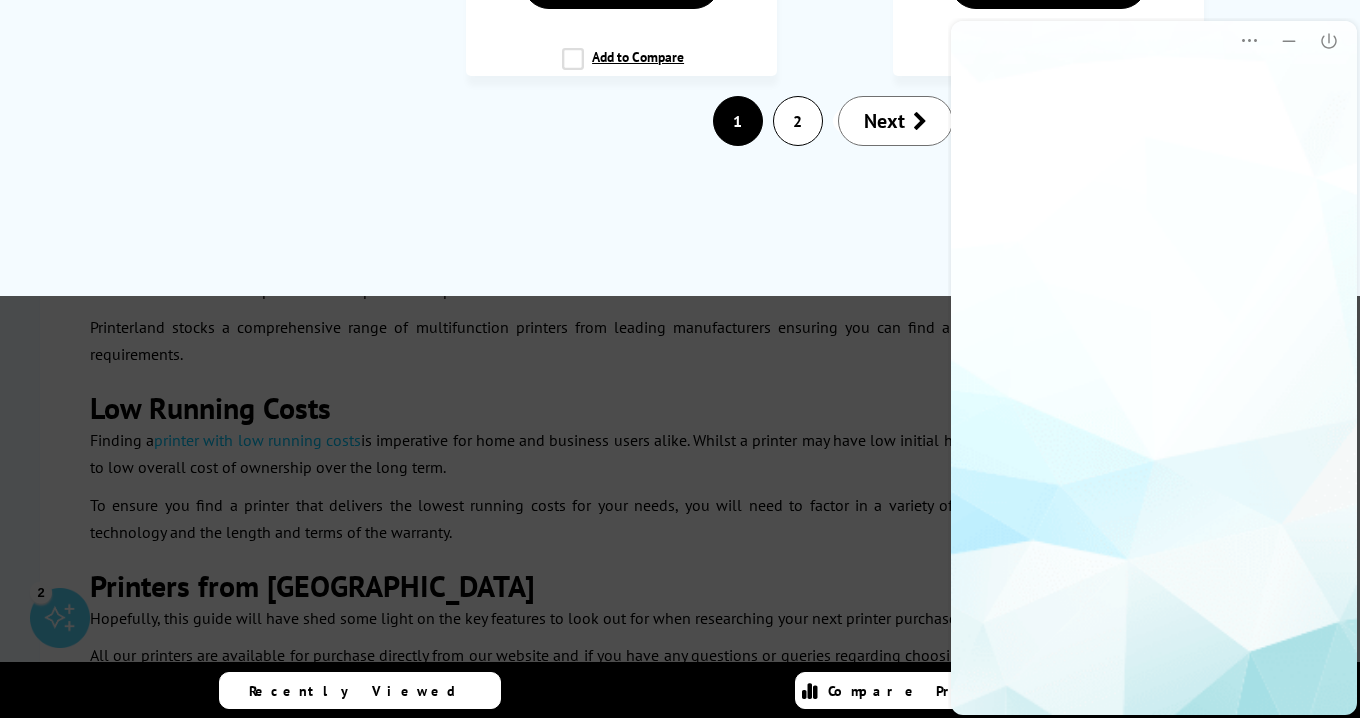 scroll, scrollTop: 0, scrollLeft: 0, axis: both 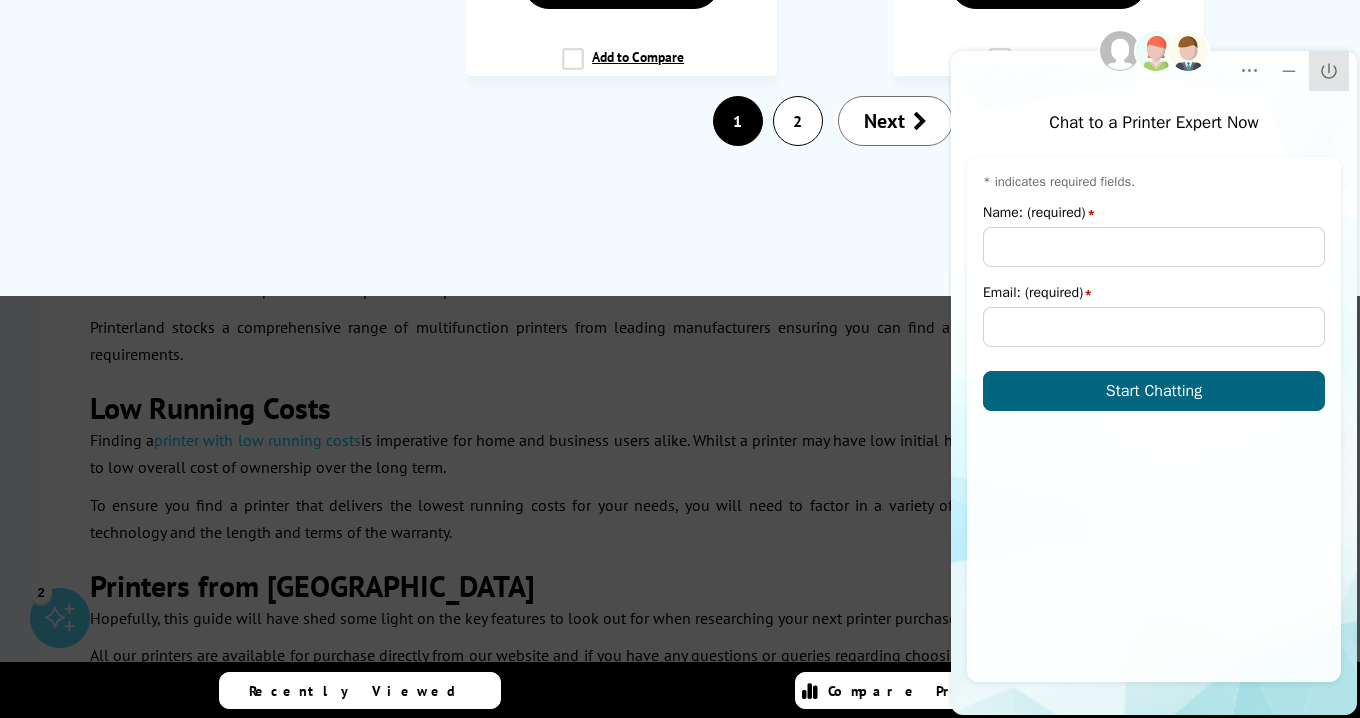 click on "Close" 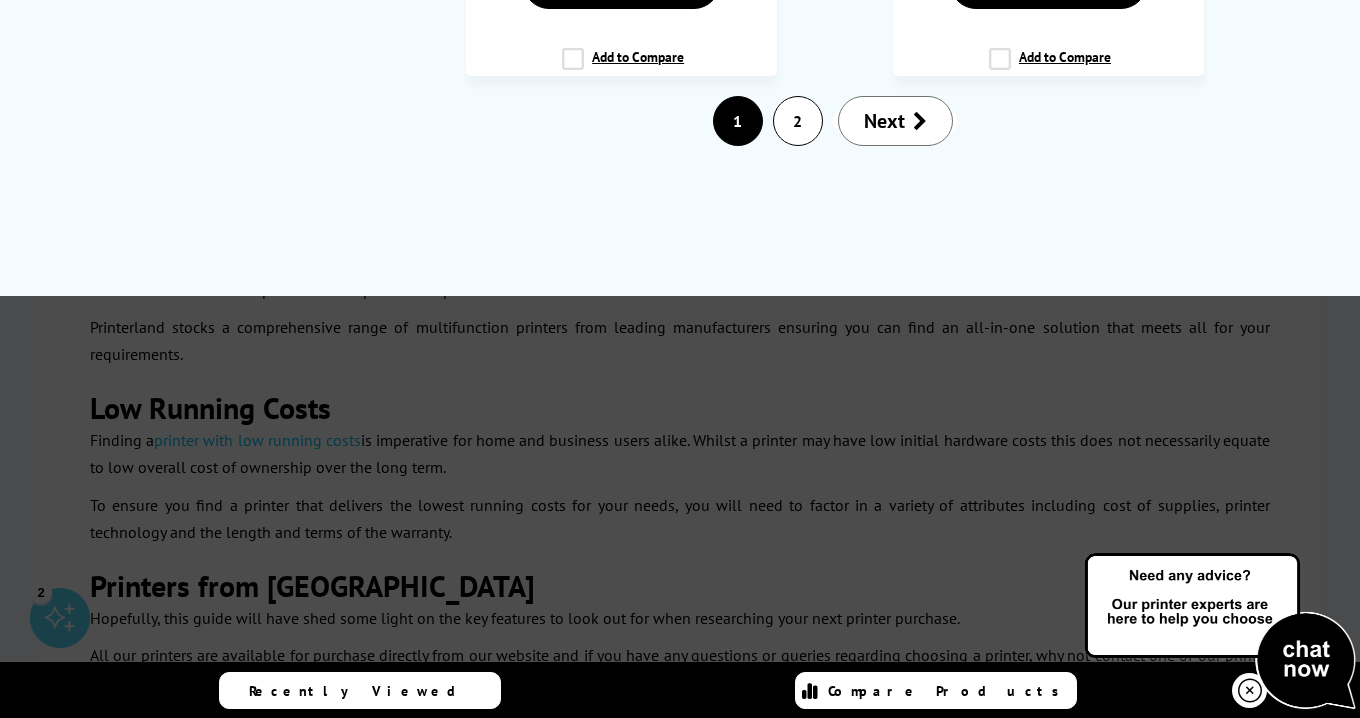 click at bounding box center [1220, 632] 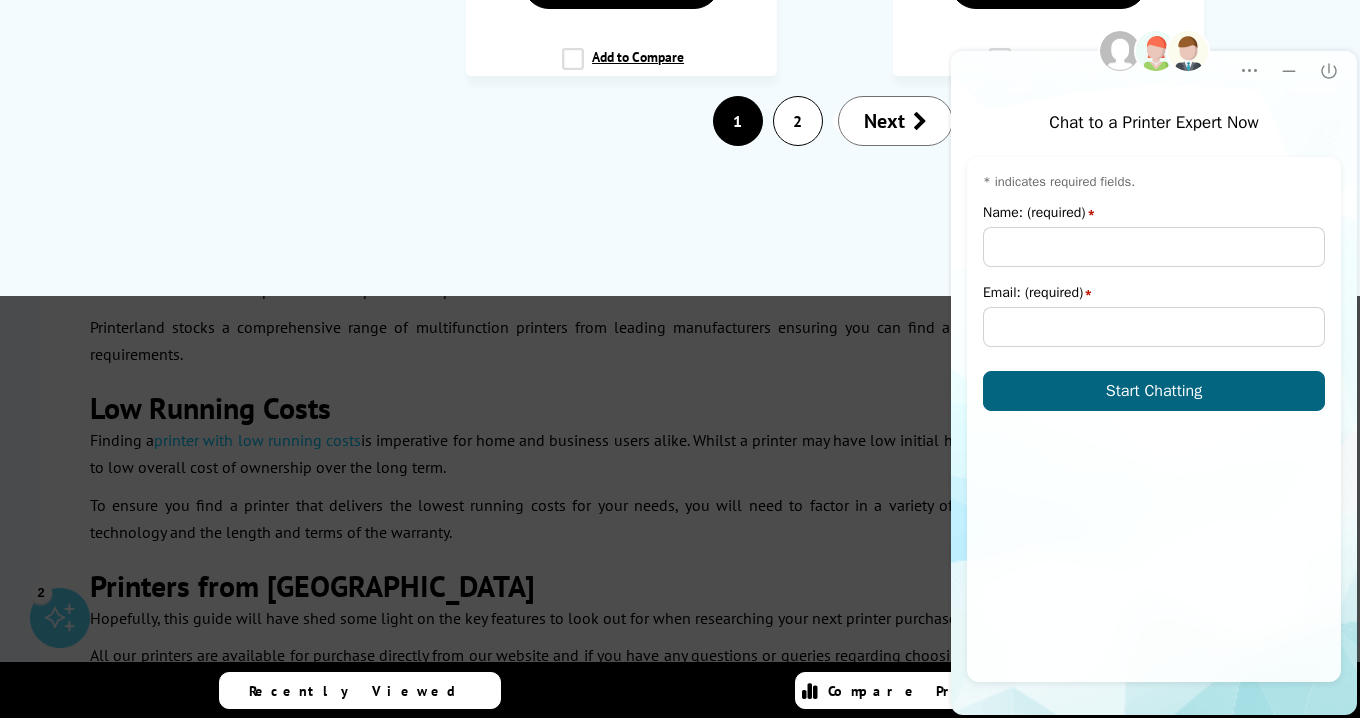 scroll, scrollTop: 0, scrollLeft: 0, axis: both 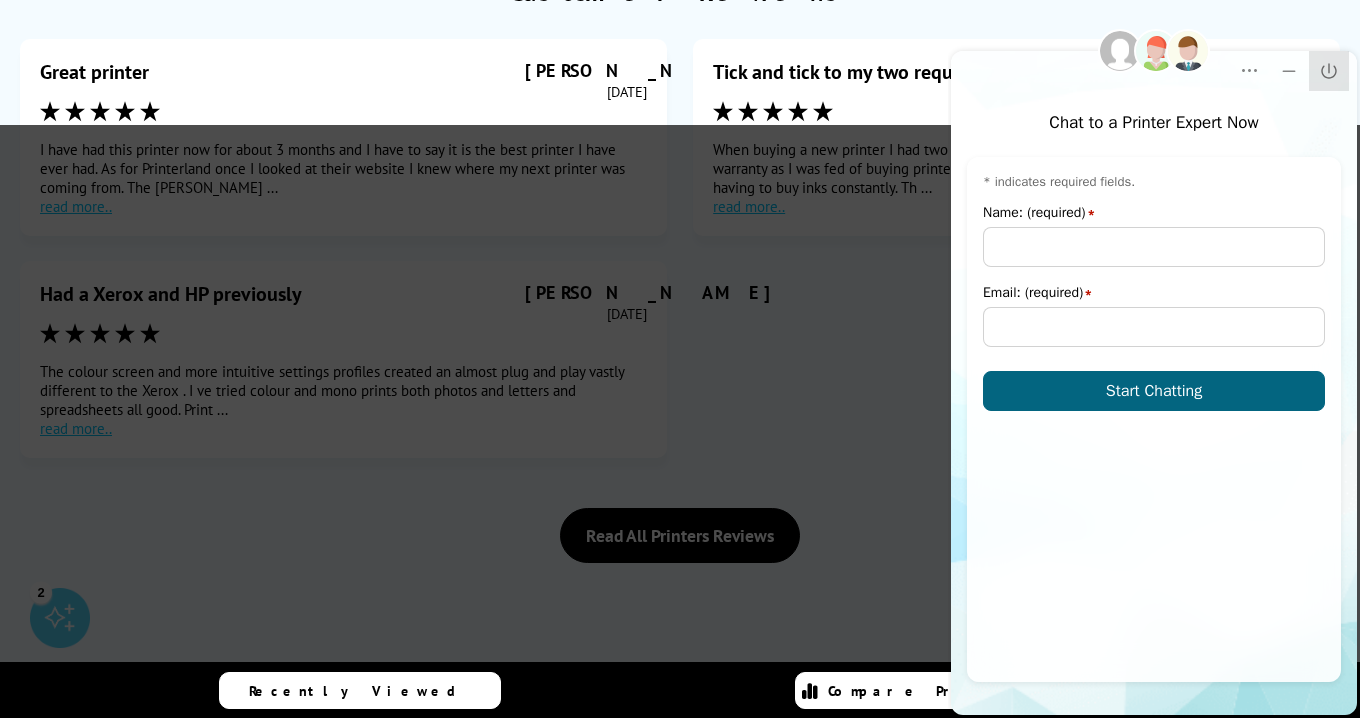 click on "Close" 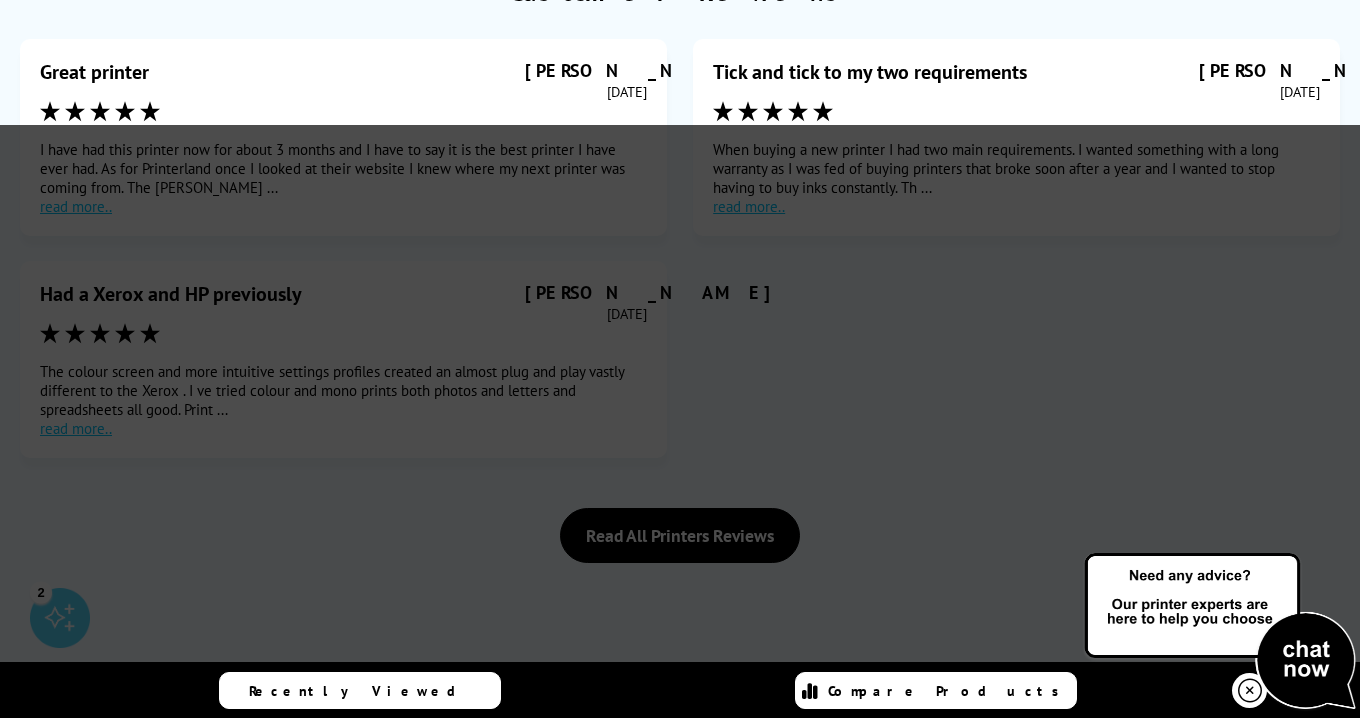 click at bounding box center [1220, 632] 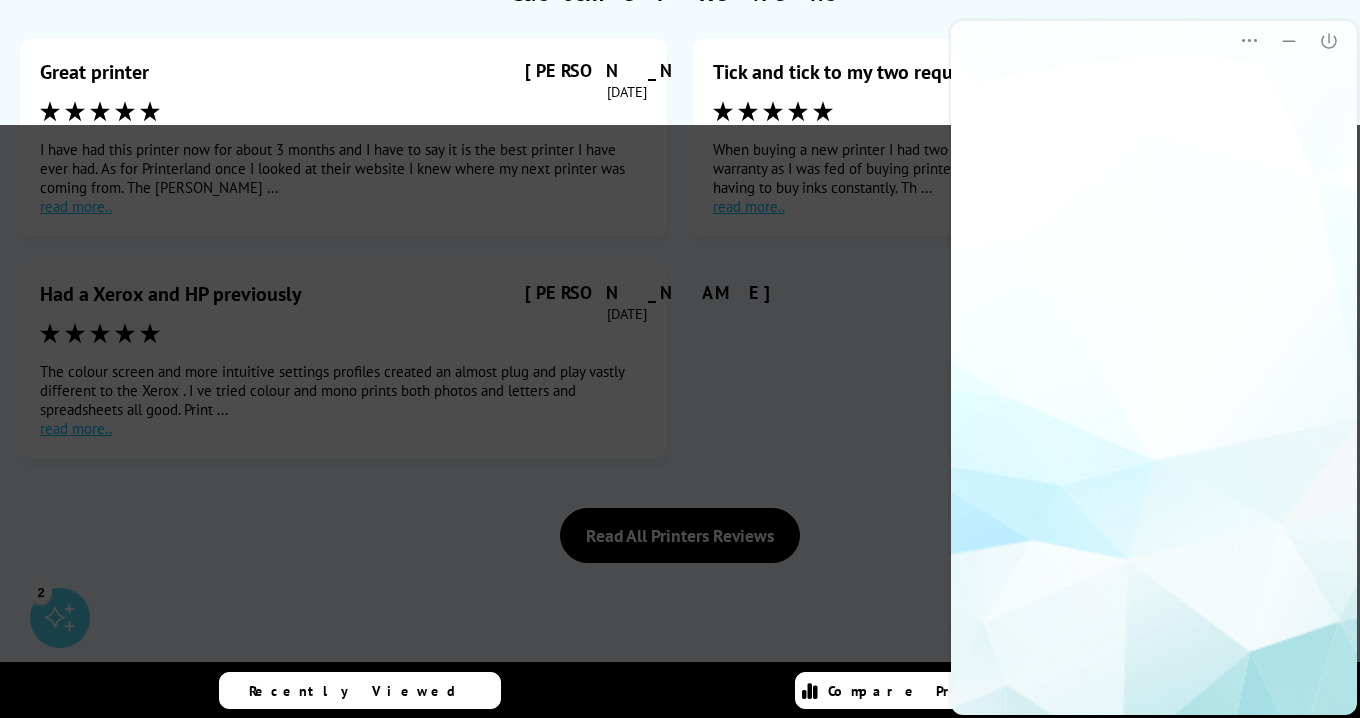 scroll, scrollTop: 0, scrollLeft: 0, axis: both 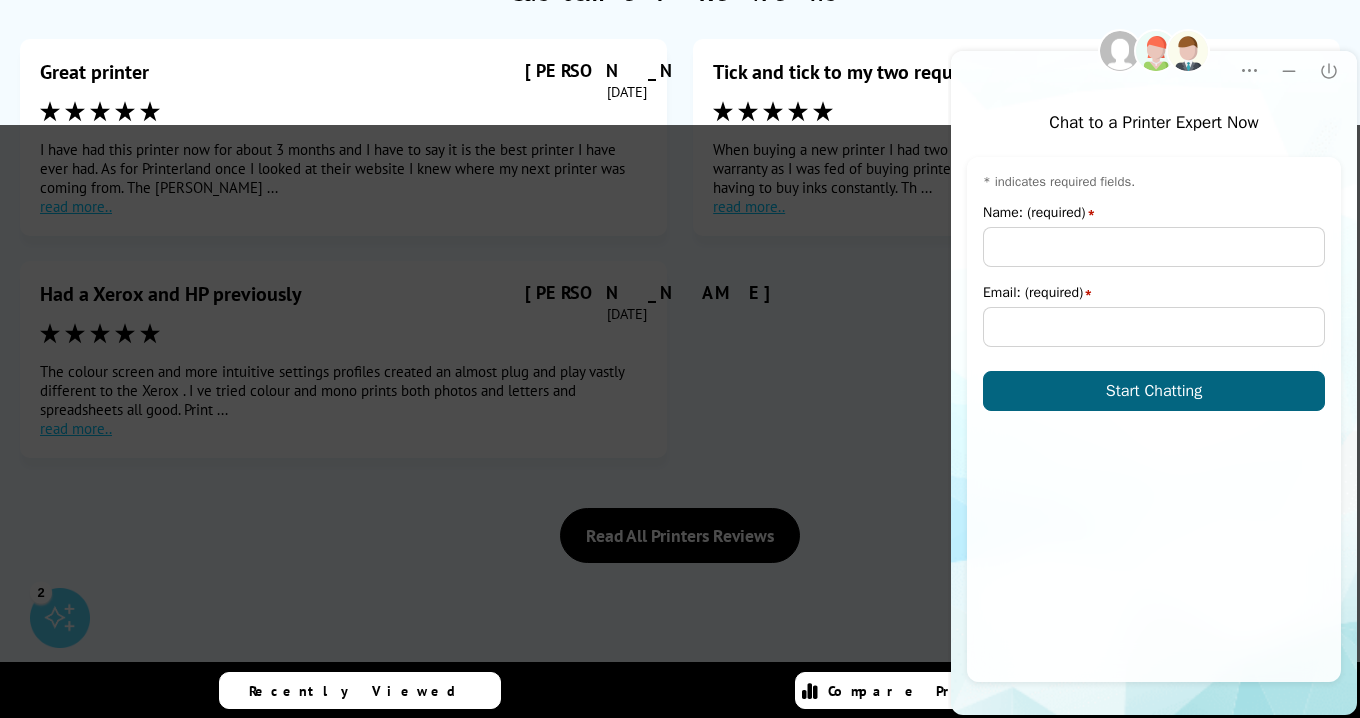 click at bounding box center (680, 484) 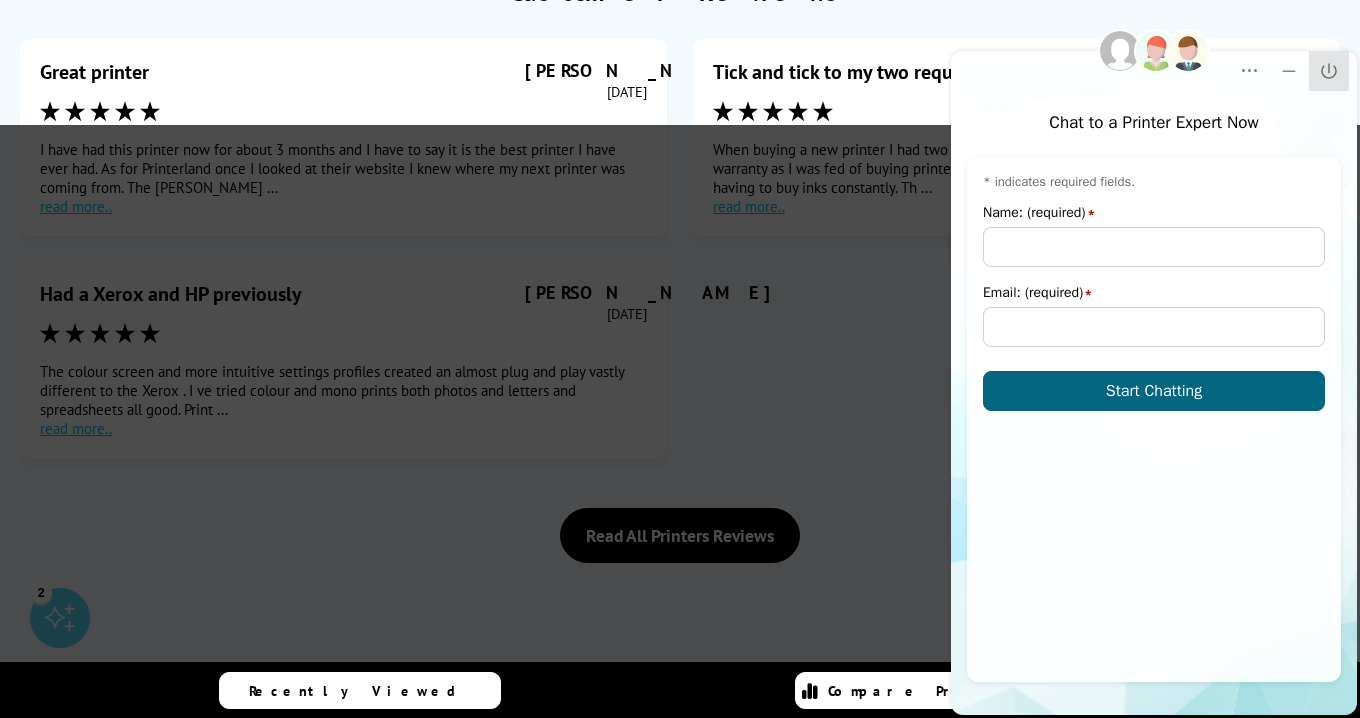 click 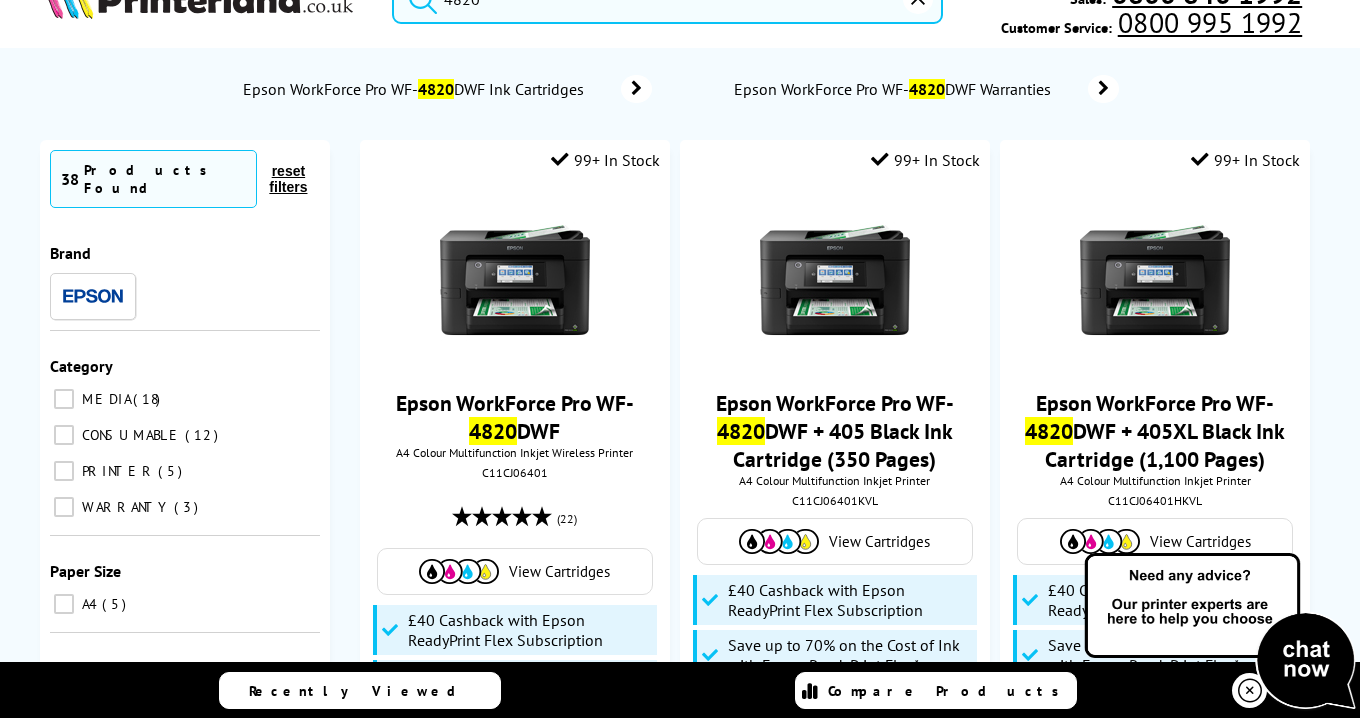 scroll, scrollTop: 0, scrollLeft: 0, axis: both 